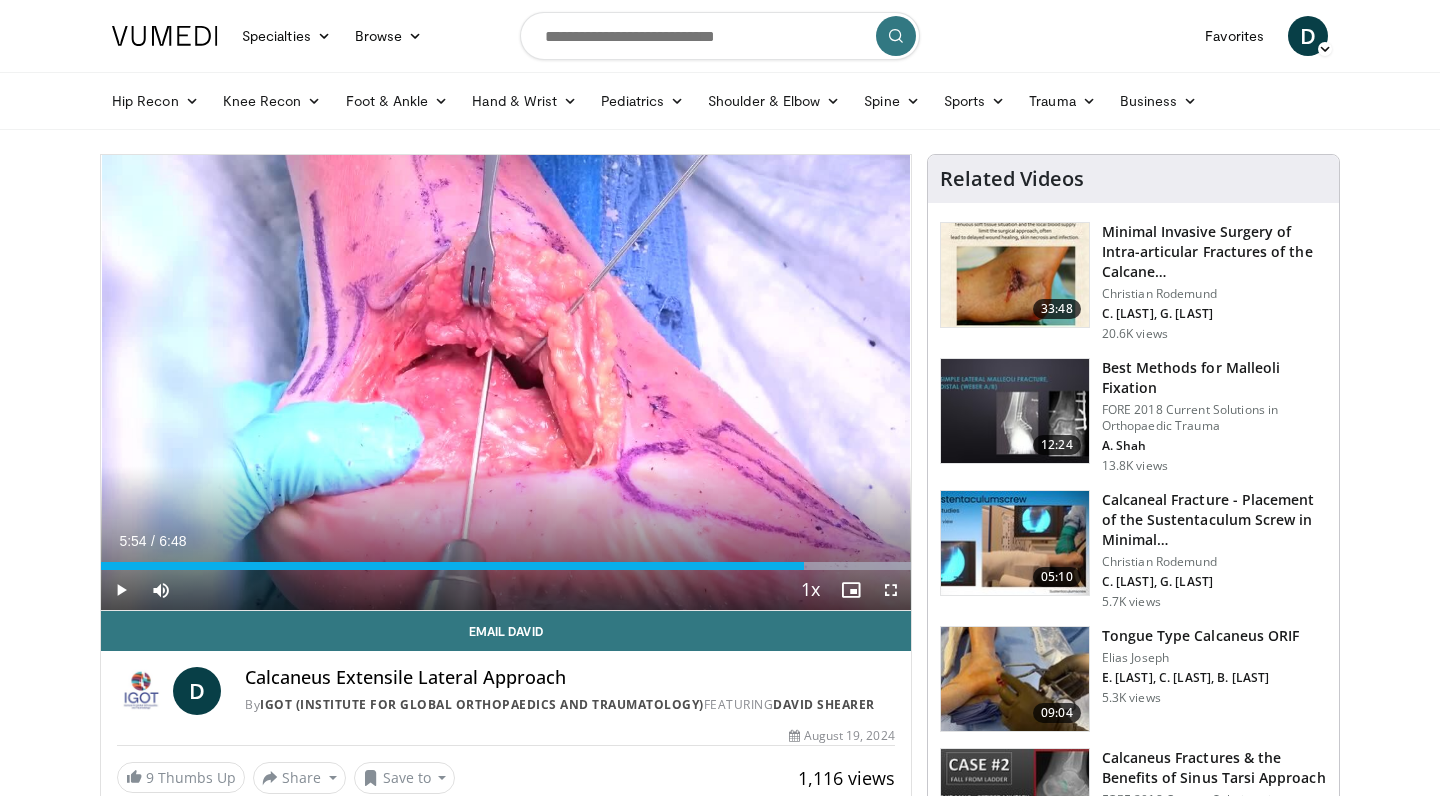 scroll, scrollTop: 0, scrollLeft: 0, axis: both 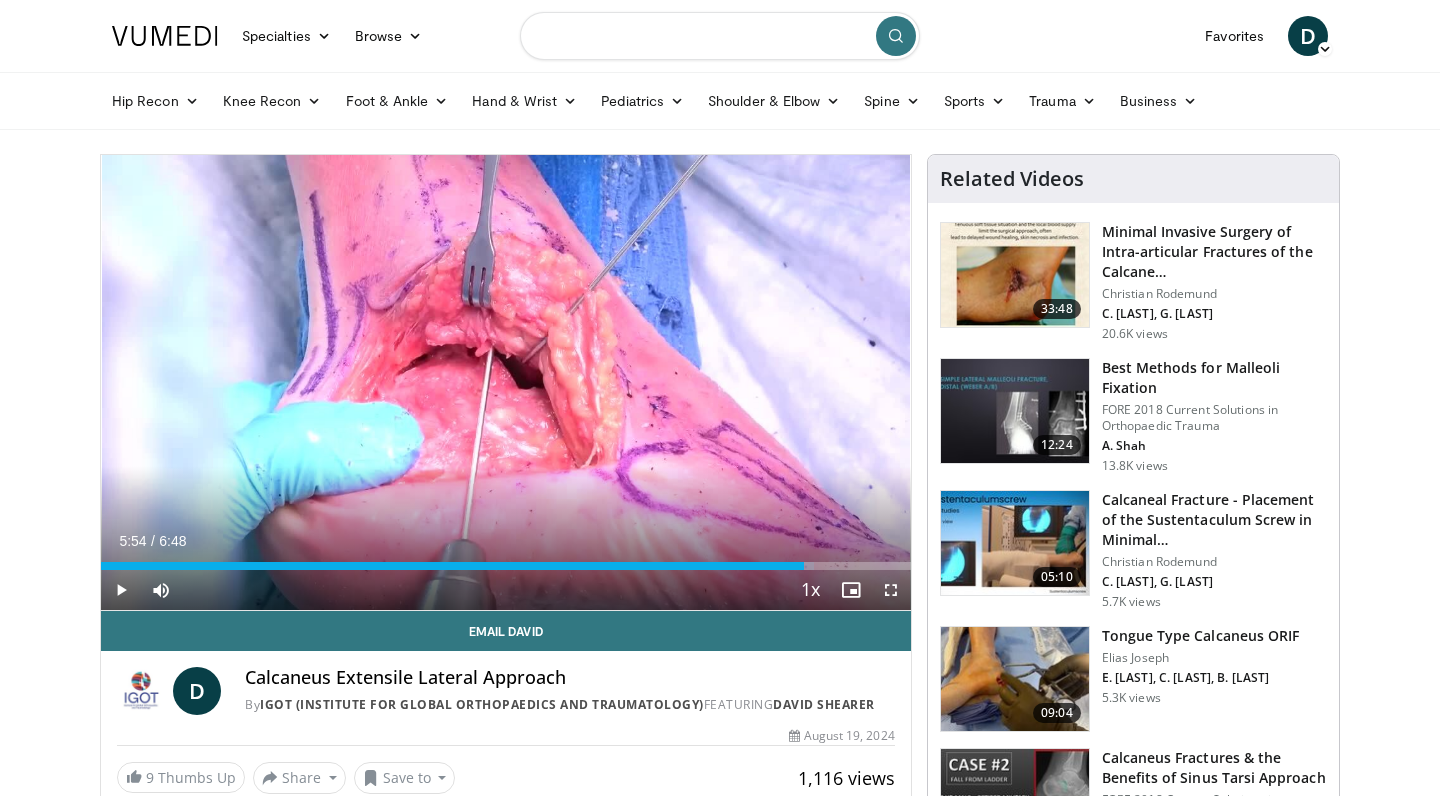 click at bounding box center [720, 36] 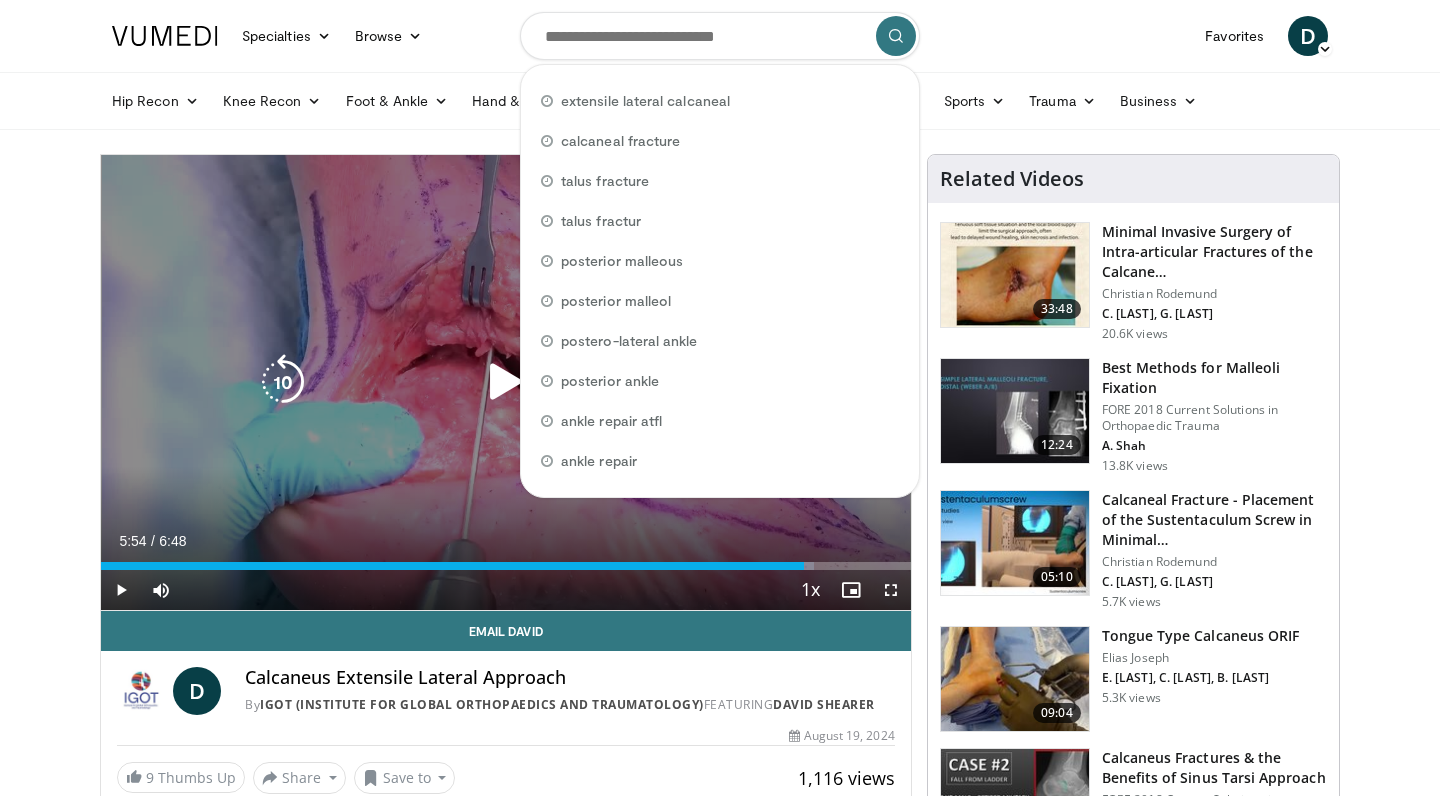click at bounding box center [506, 382] 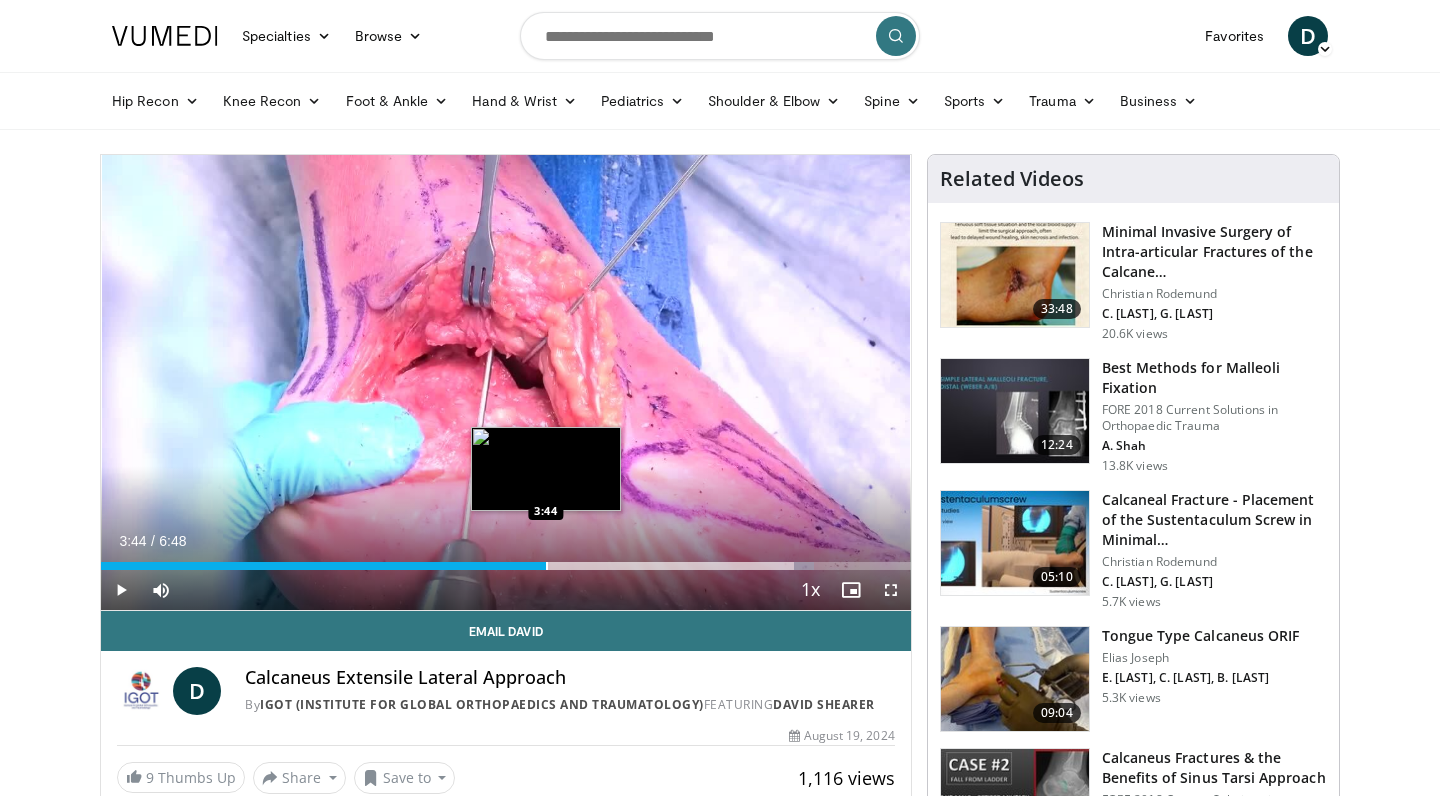 click at bounding box center (547, 566) 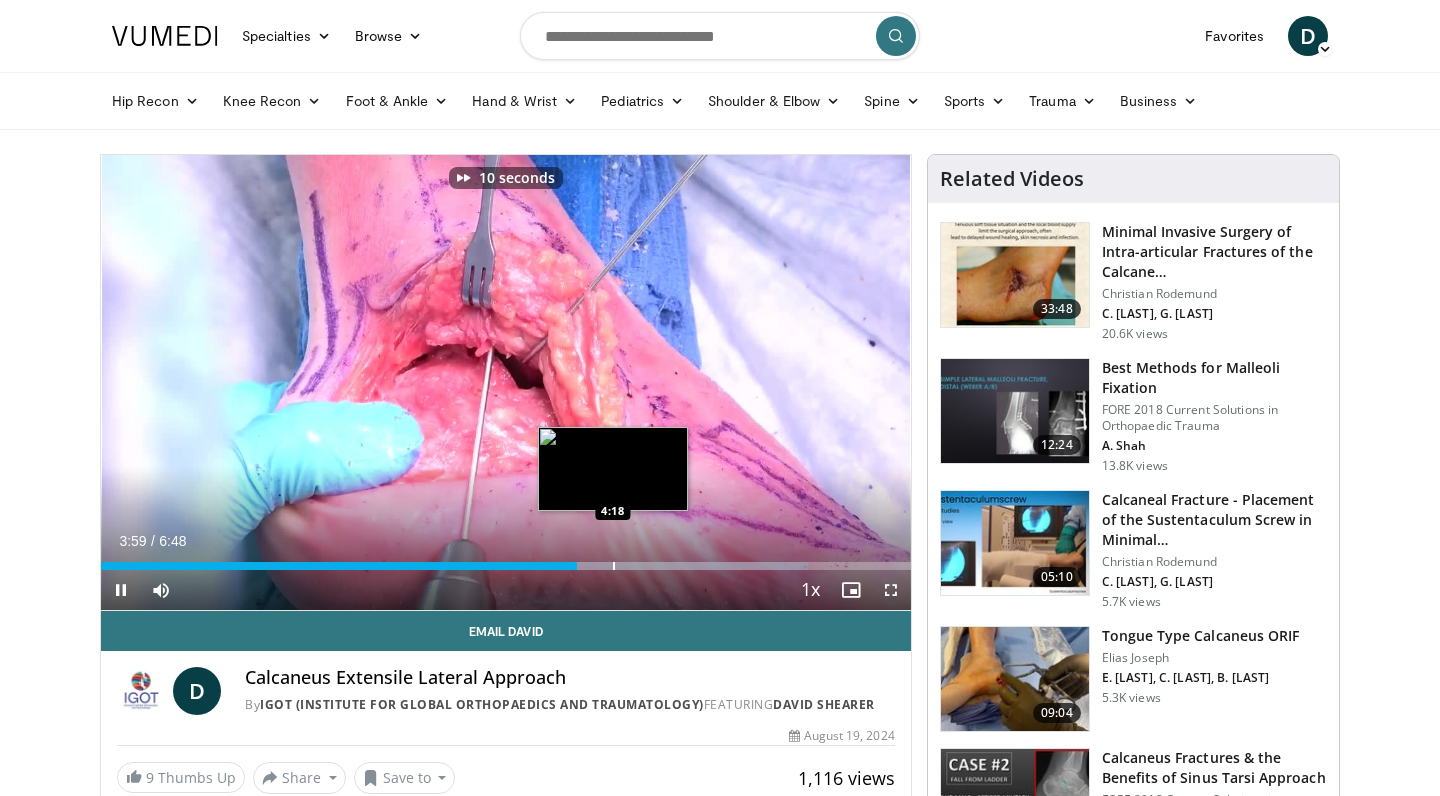 click at bounding box center [614, 566] 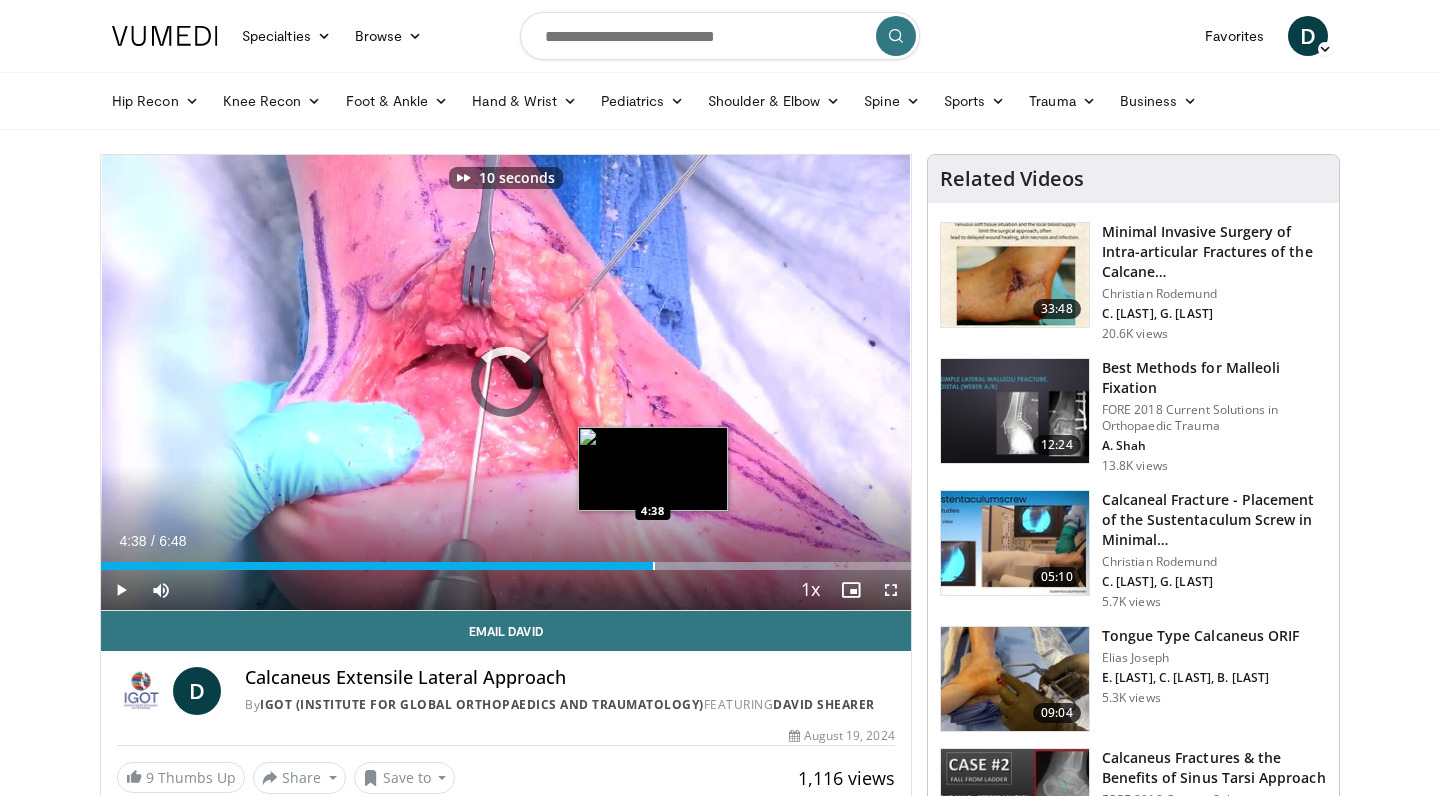click at bounding box center (654, 566) 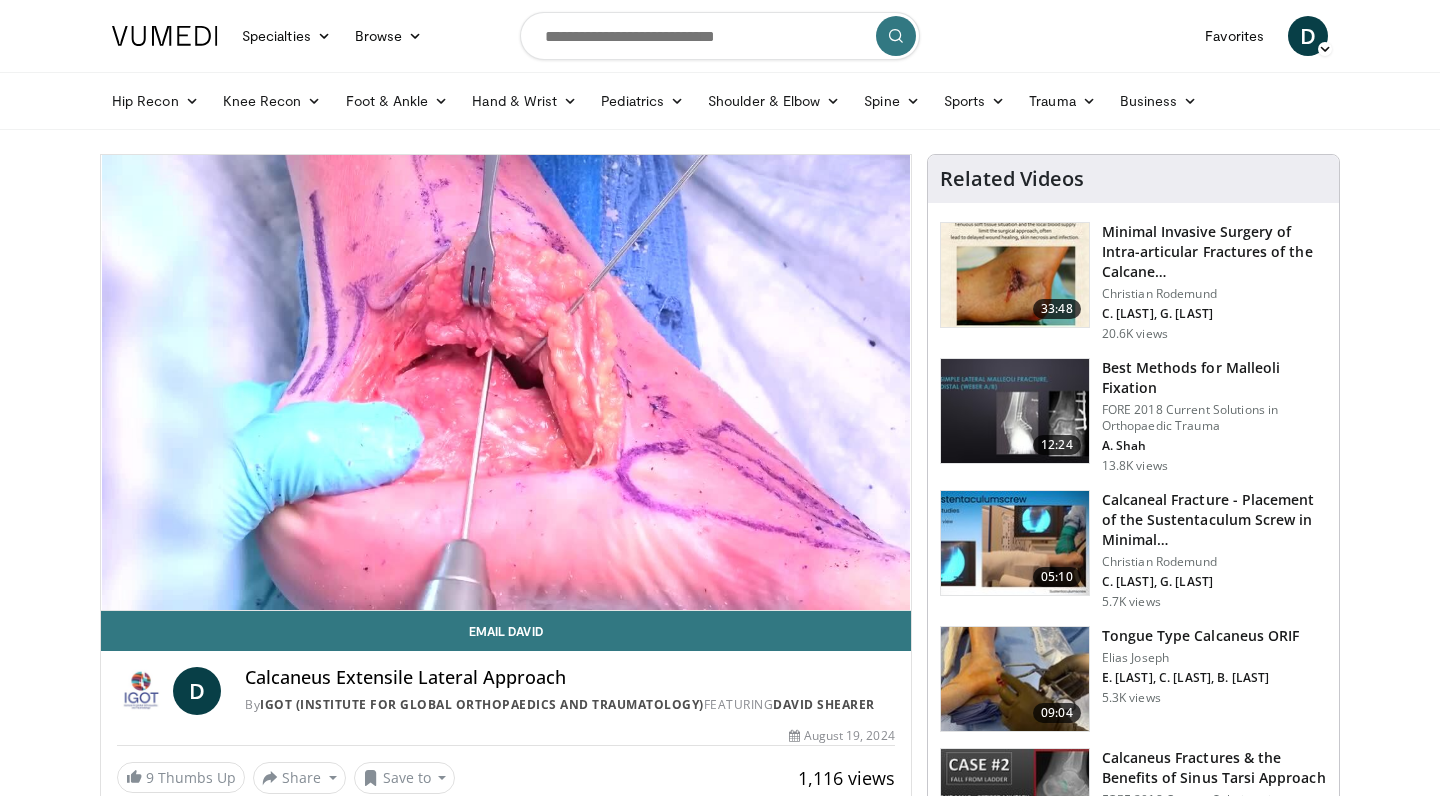 click on "**********" at bounding box center [506, 383] 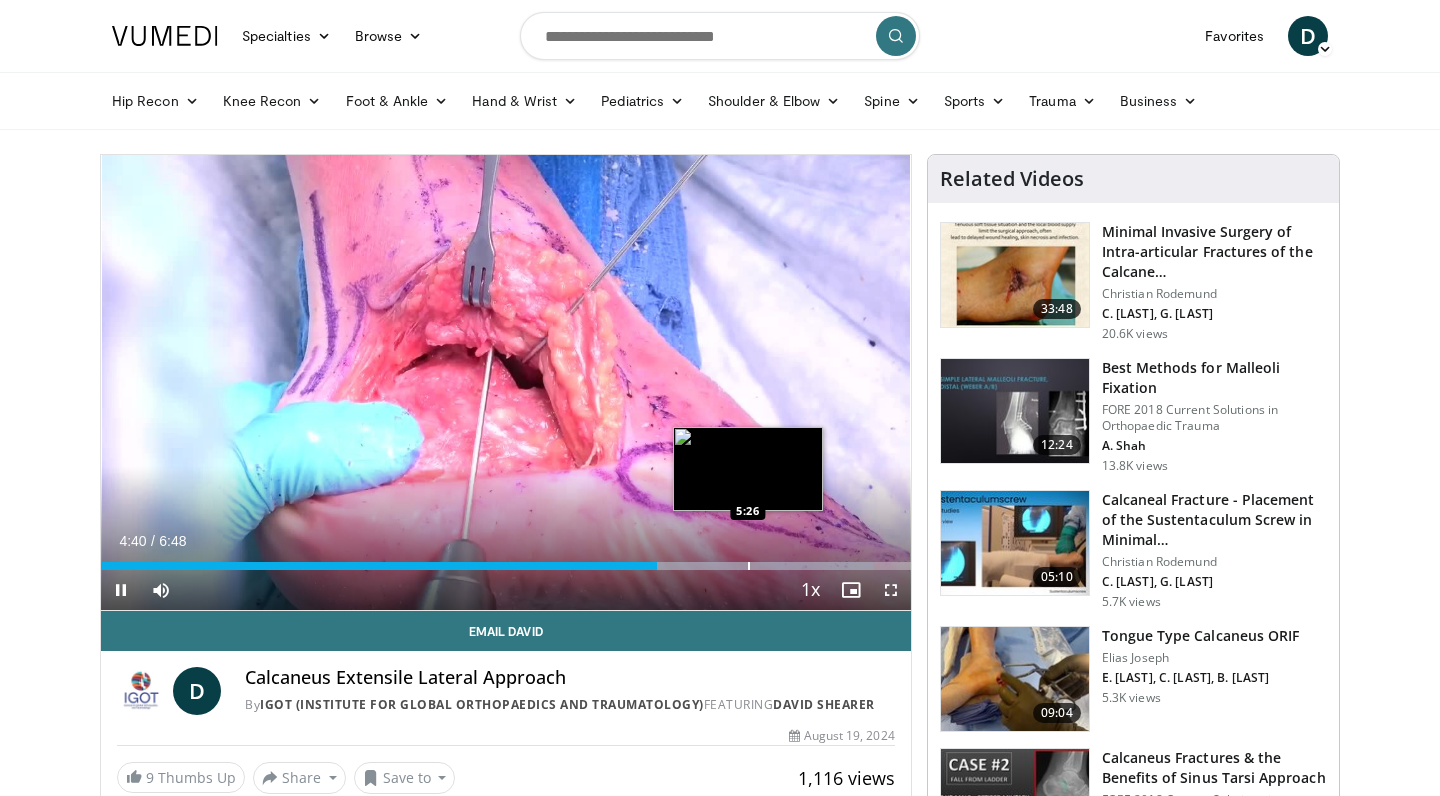 click at bounding box center (749, 566) 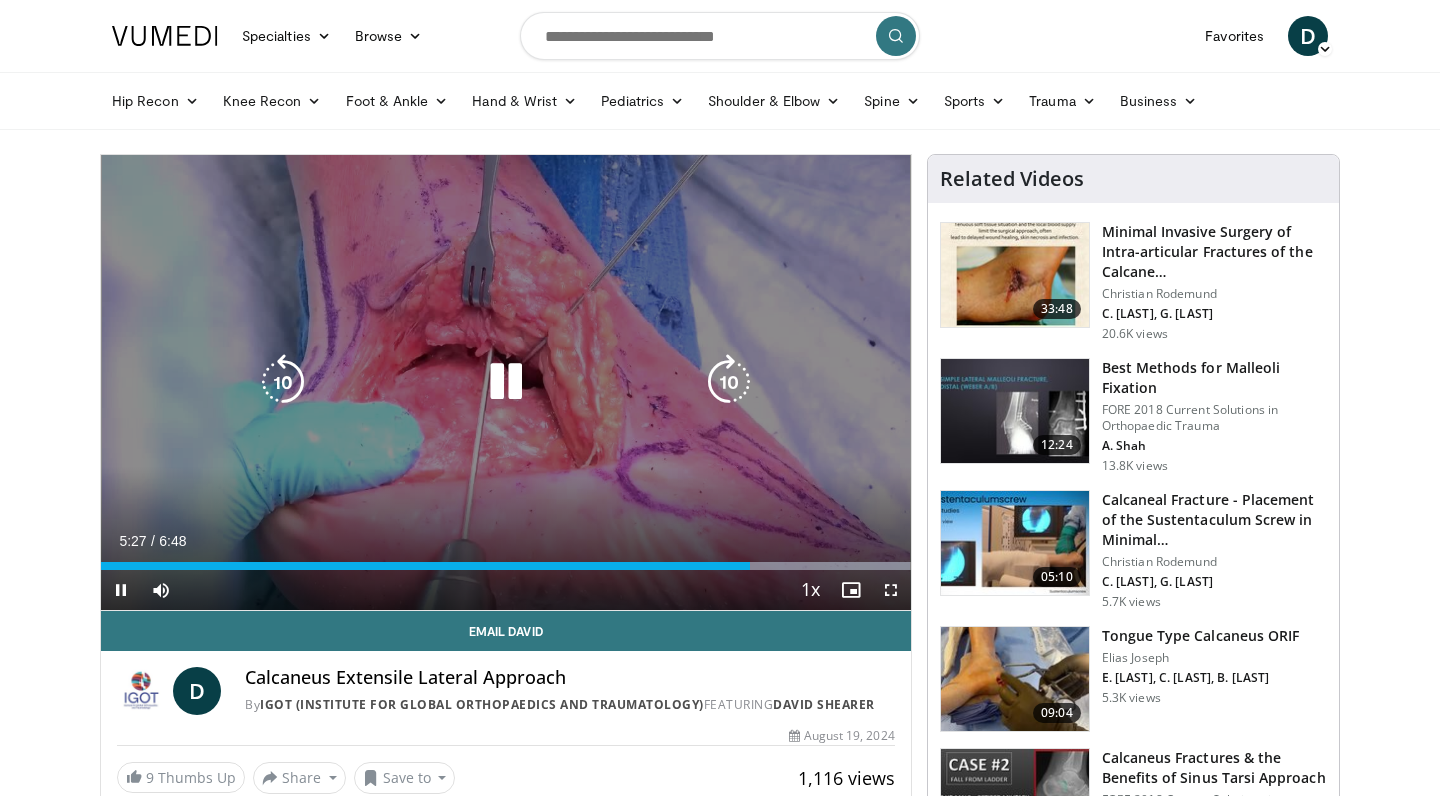 click at bounding box center (506, 382) 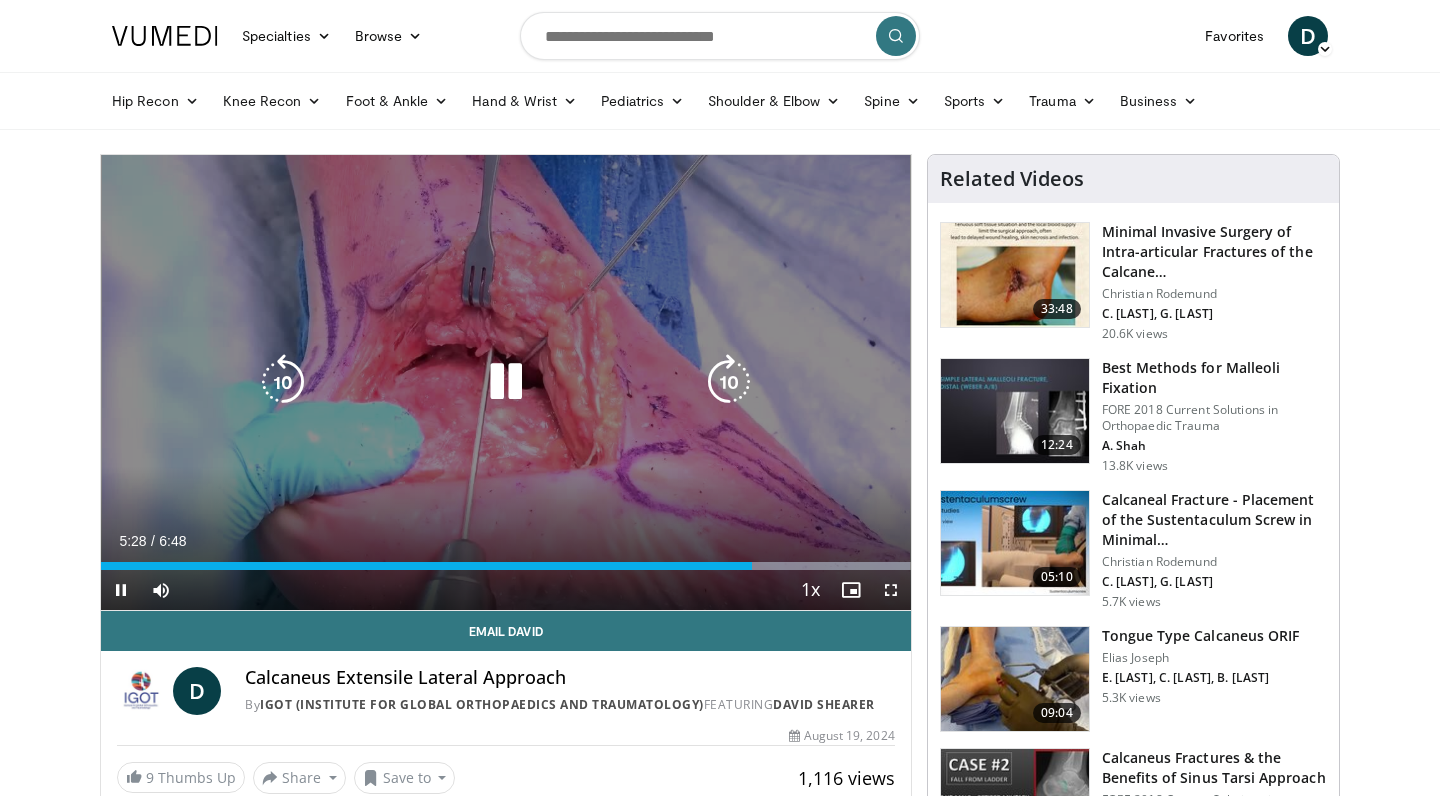 click at bounding box center (506, 382) 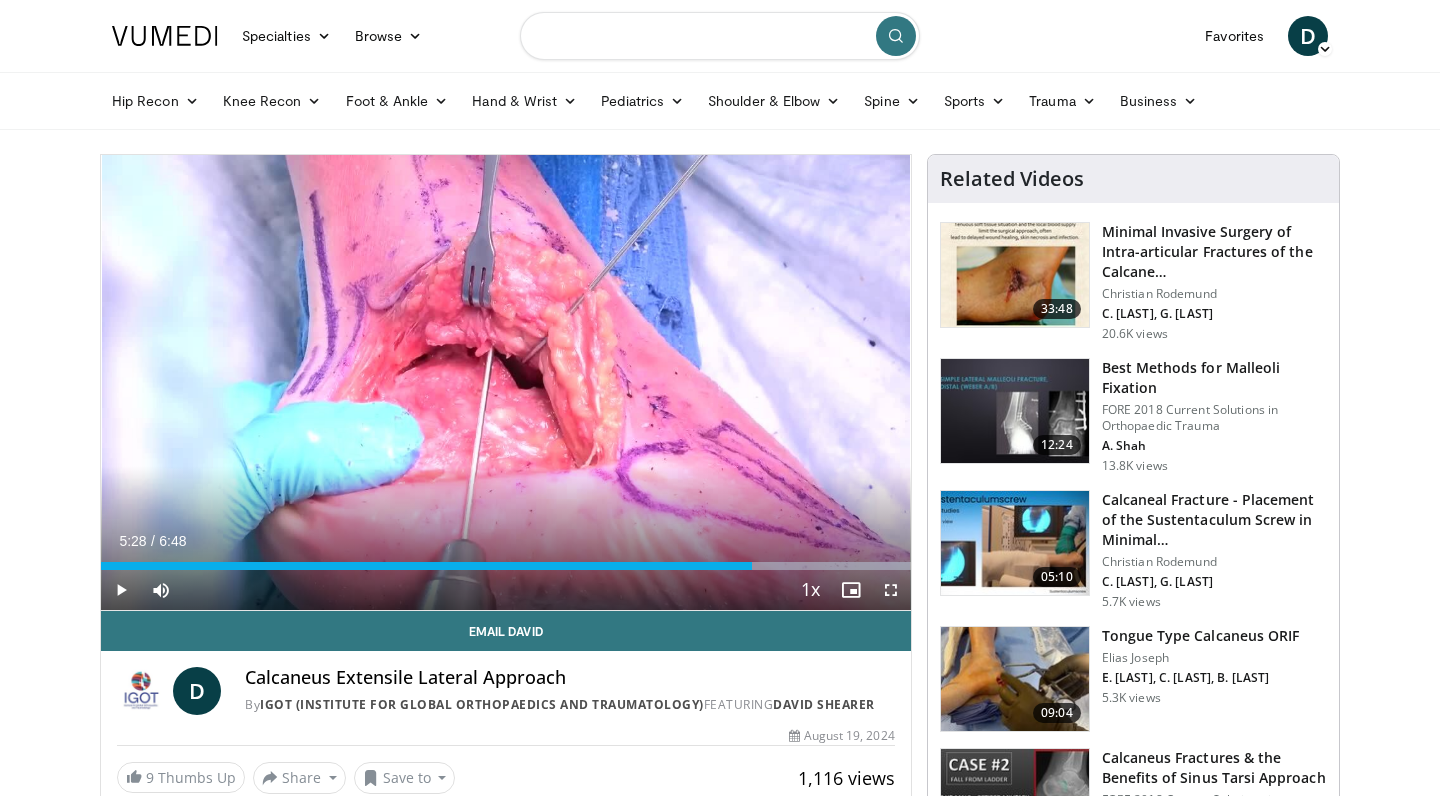 click at bounding box center [720, 36] 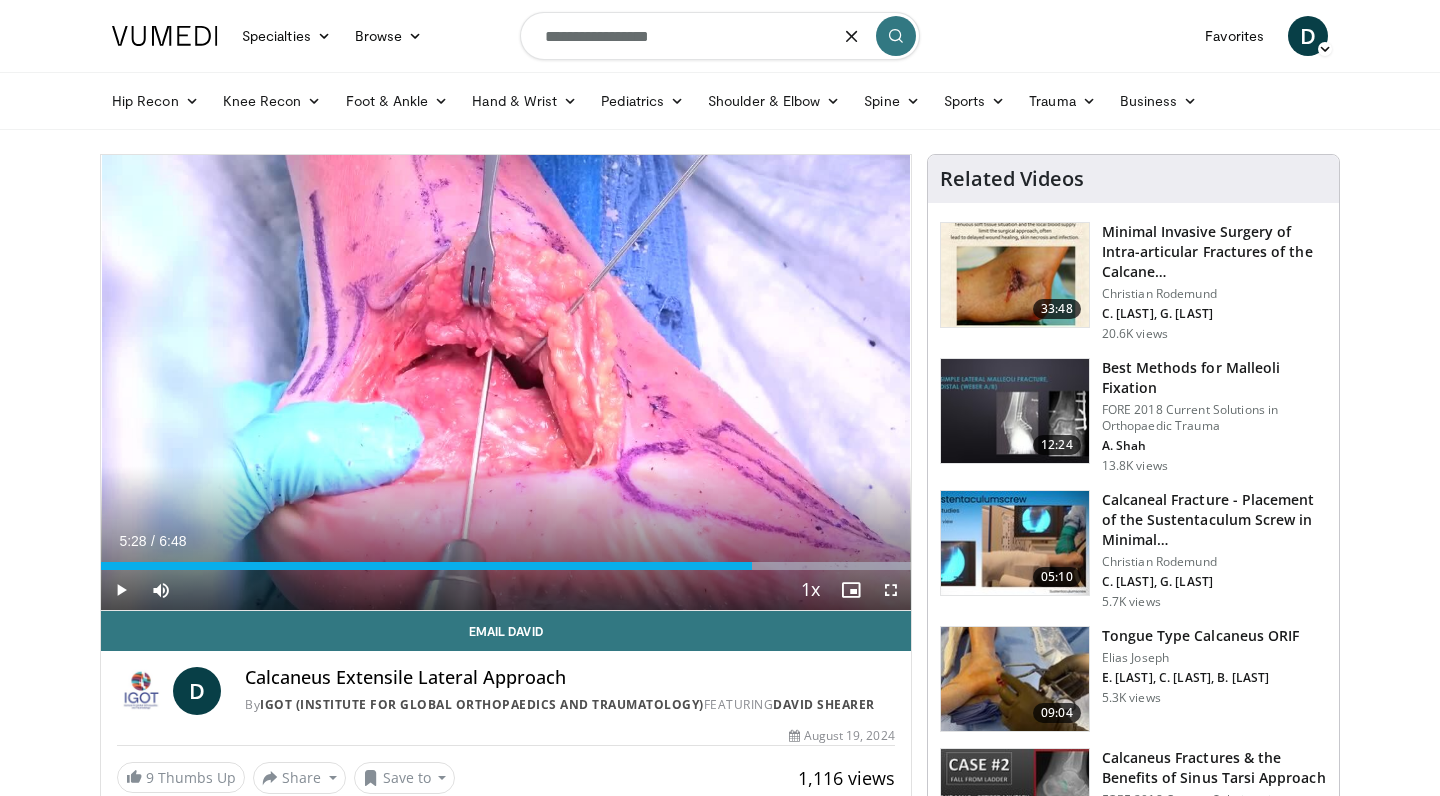 type on "**********" 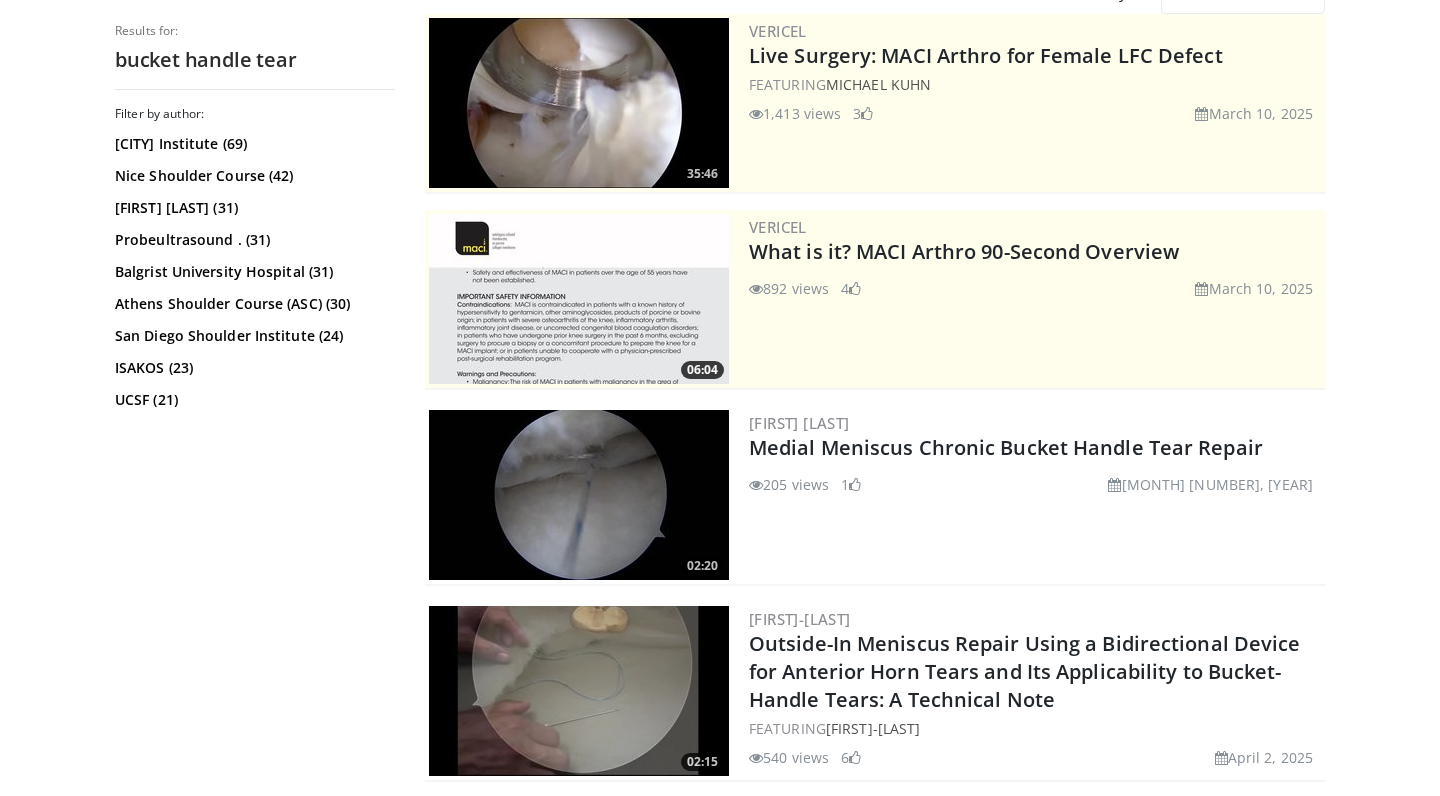 scroll, scrollTop: 245, scrollLeft: 0, axis: vertical 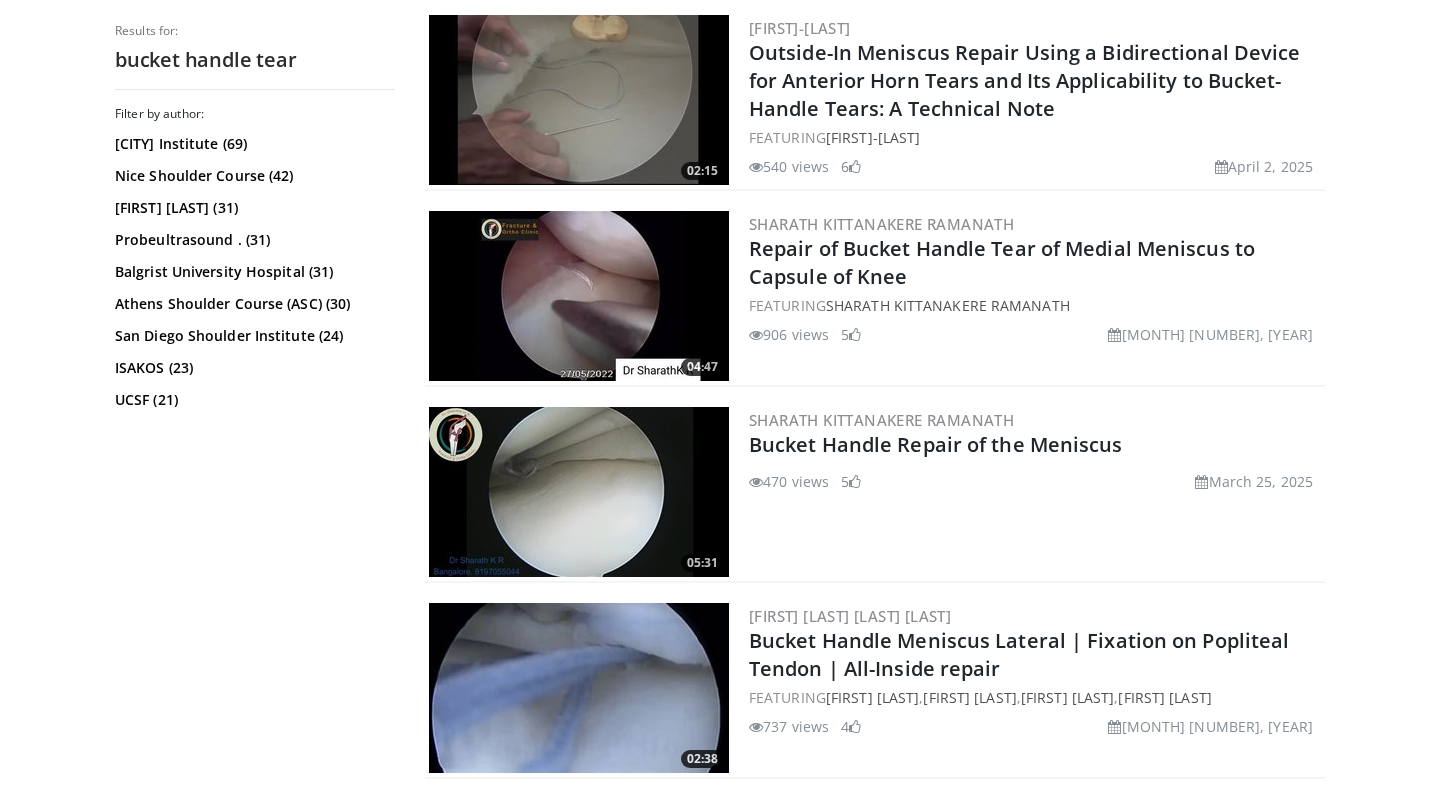 click at bounding box center (579, 492) 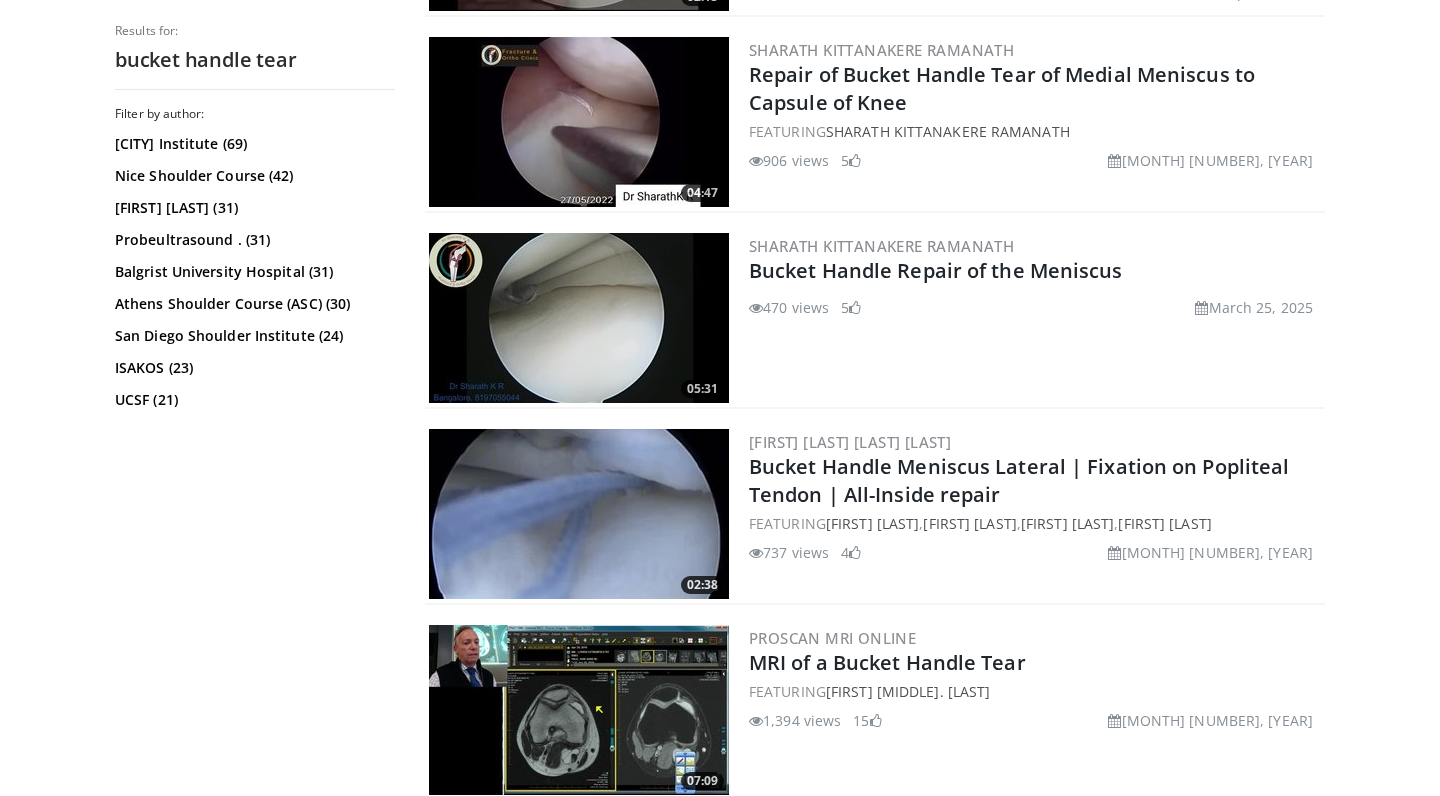 click at bounding box center [579, 514] 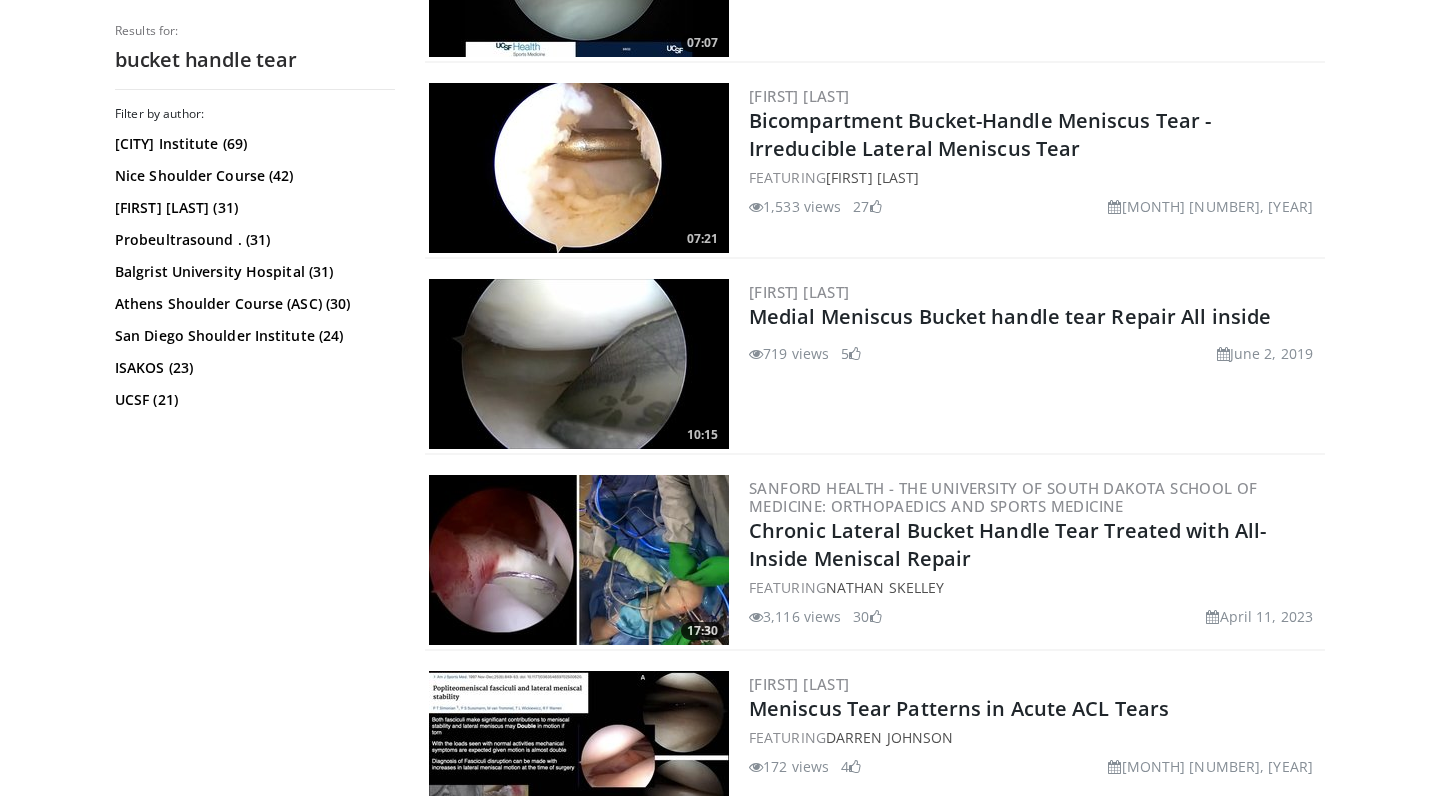 scroll, scrollTop: 1906, scrollLeft: 0, axis: vertical 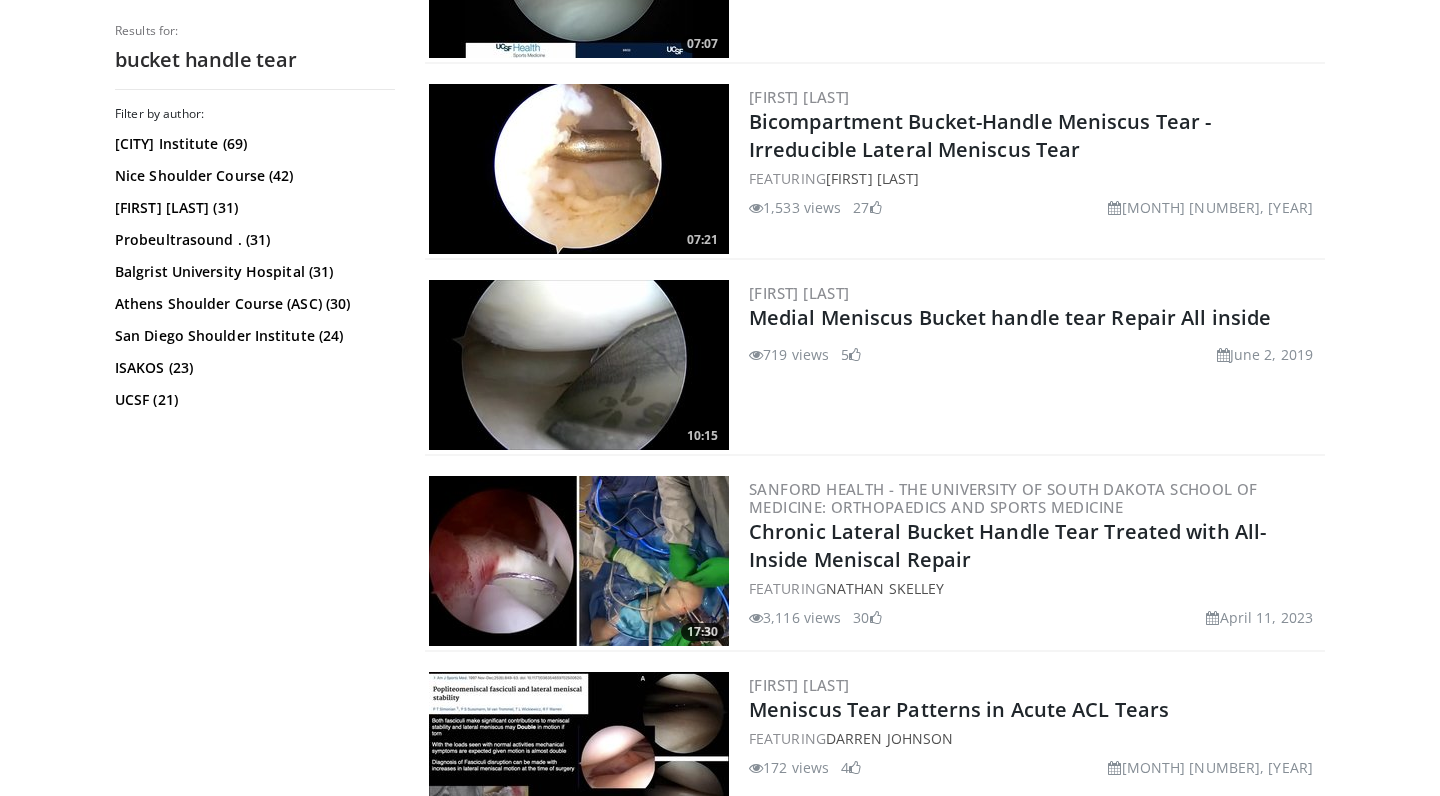click at bounding box center (579, 365) 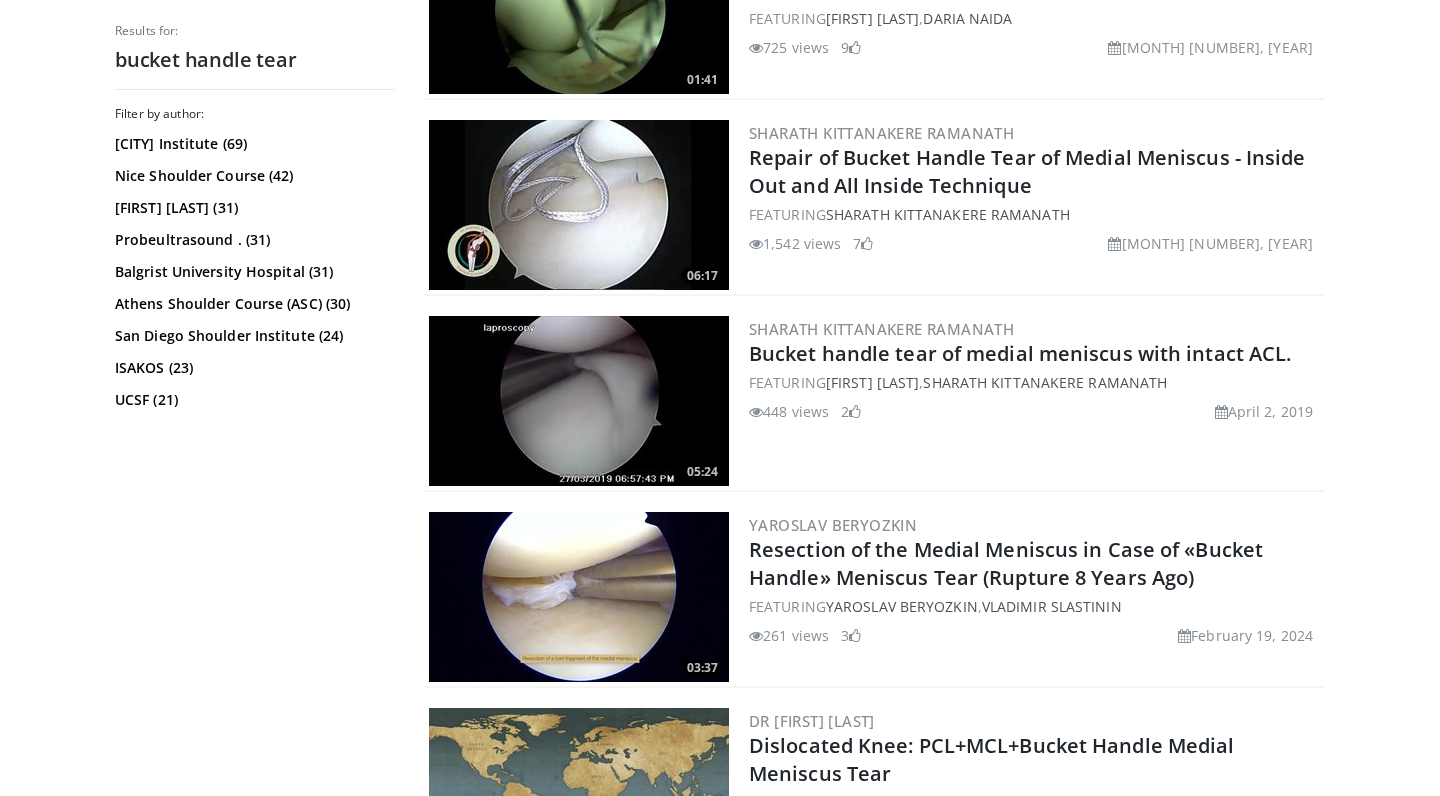 scroll, scrollTop: 3244, scrollLeft: 0, axis: vertical 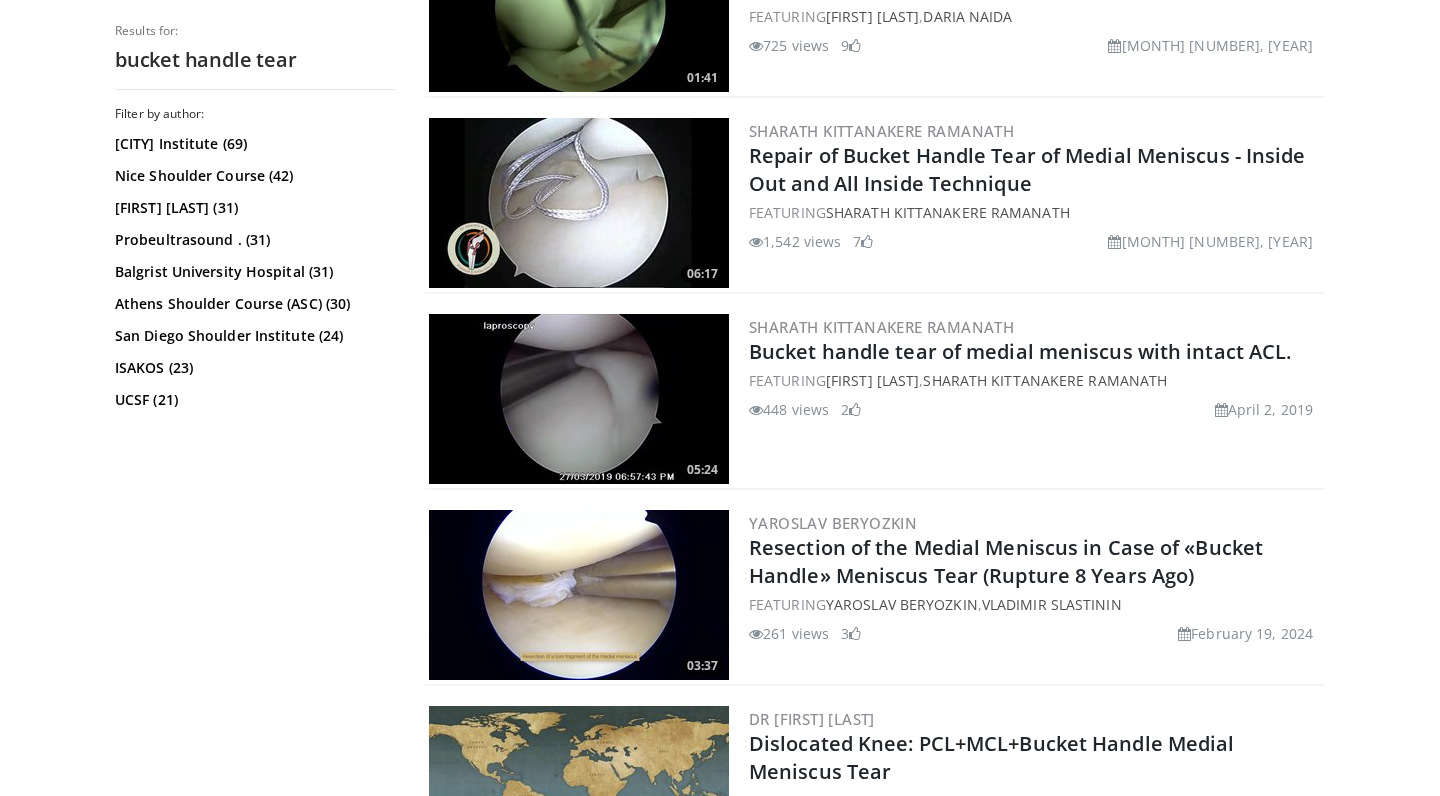 click at bounding box center (579, 203) 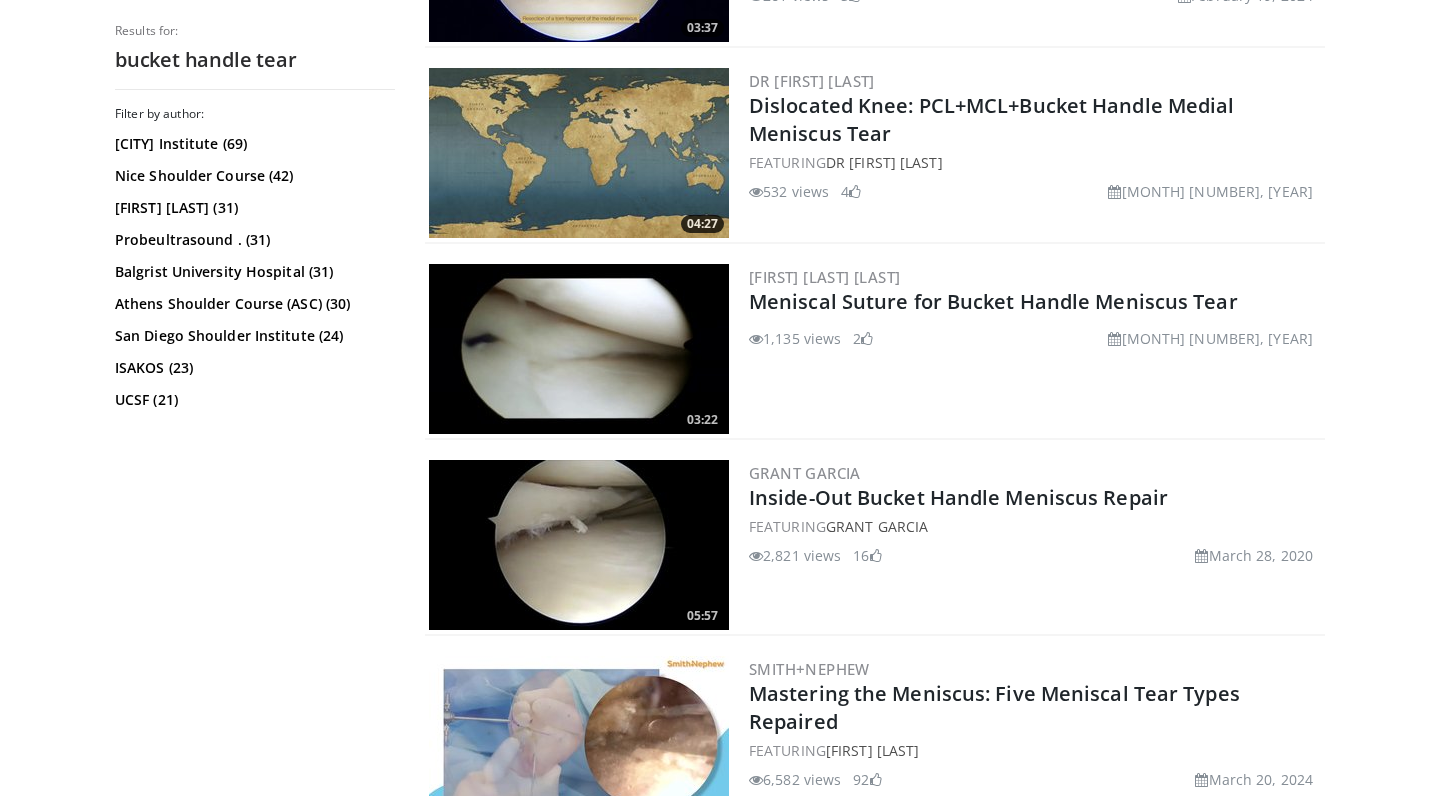 scroll, scrollTop: 3878, scrollLeft: 0, axis: vertical 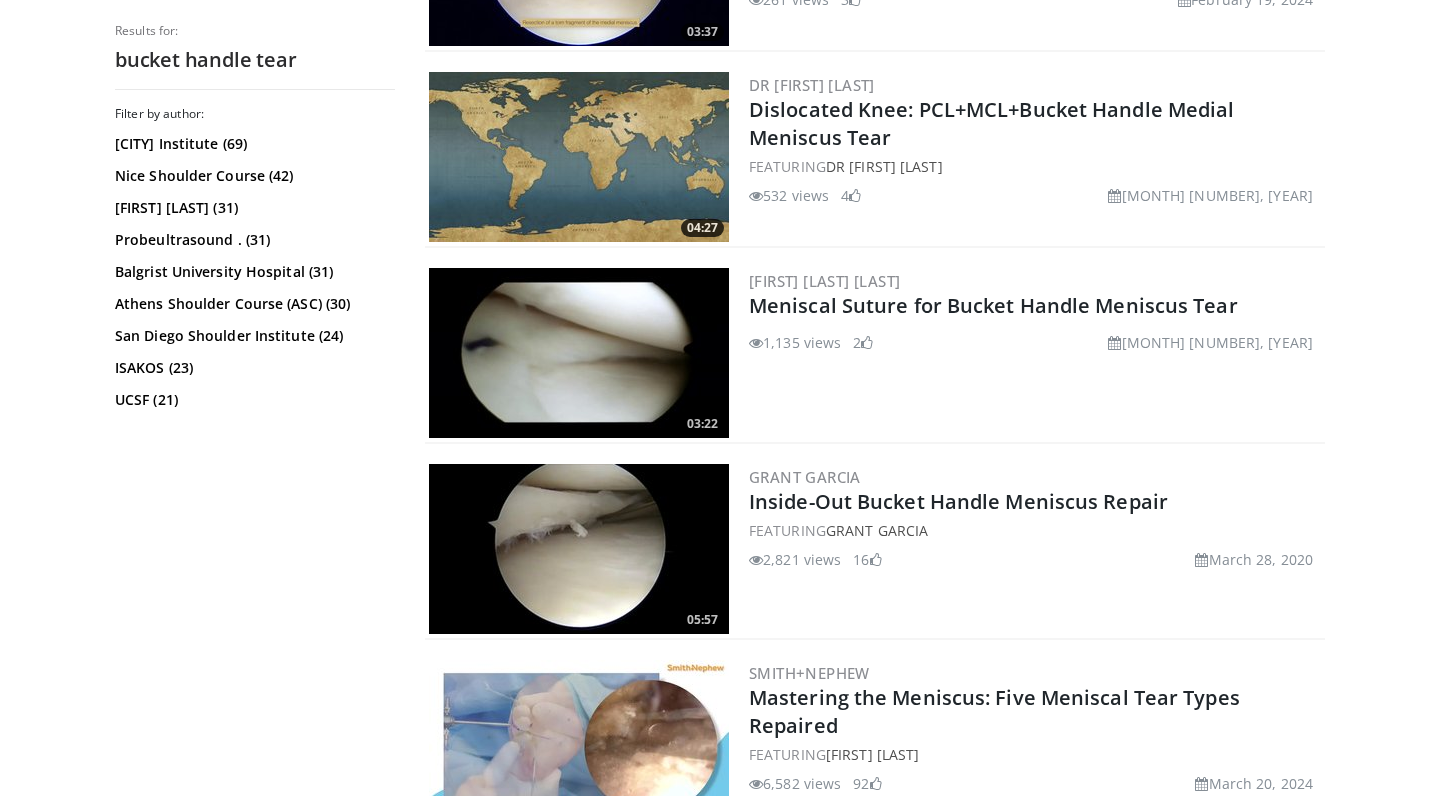 click at bounding box center [579, 353] 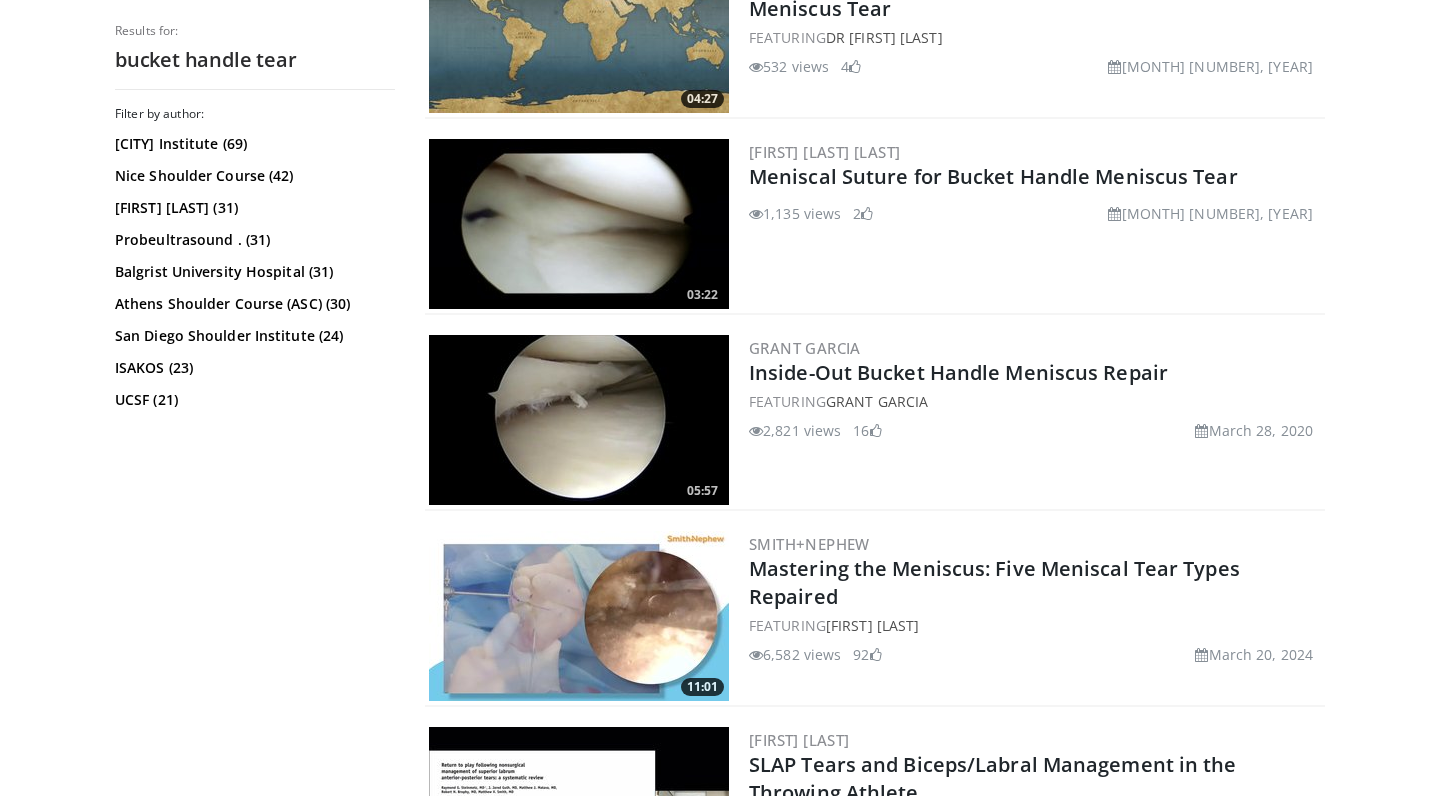 scroll, scrollTop: 4005, scrollLeft: 0, axis: vertical 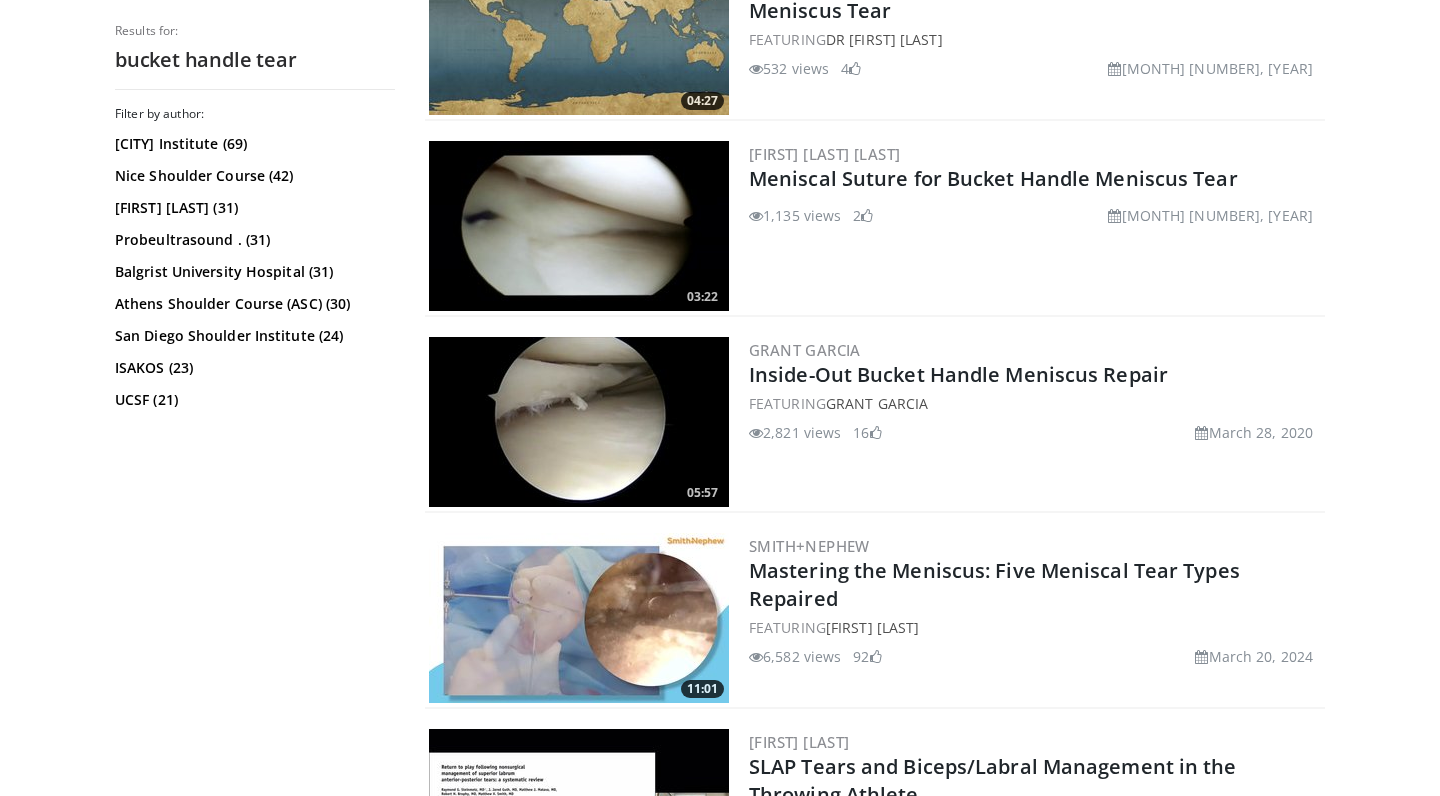 click at bounding box center (579, 422) 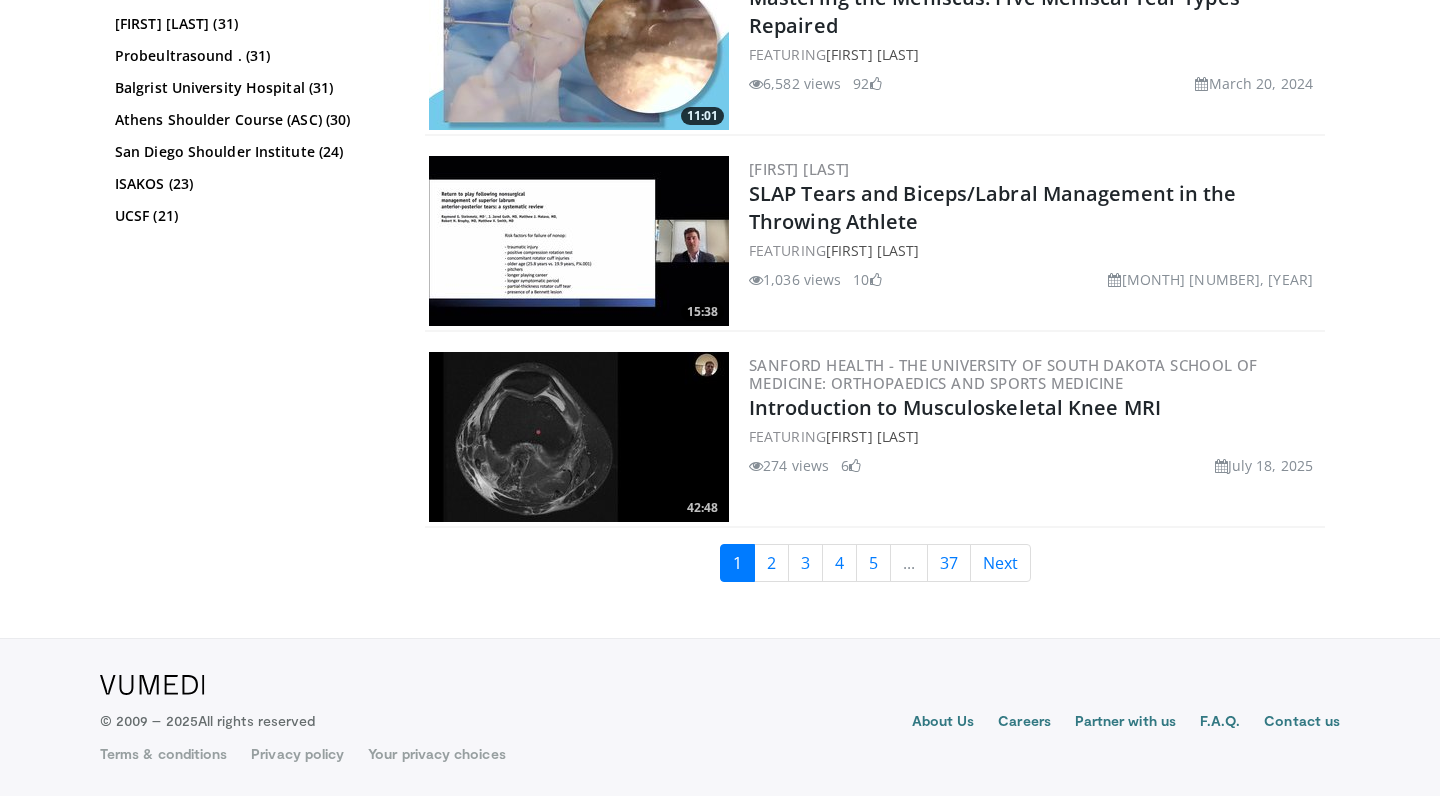 scroll, scrollTop: 4578, scrollLeft: 0, axis: vertical 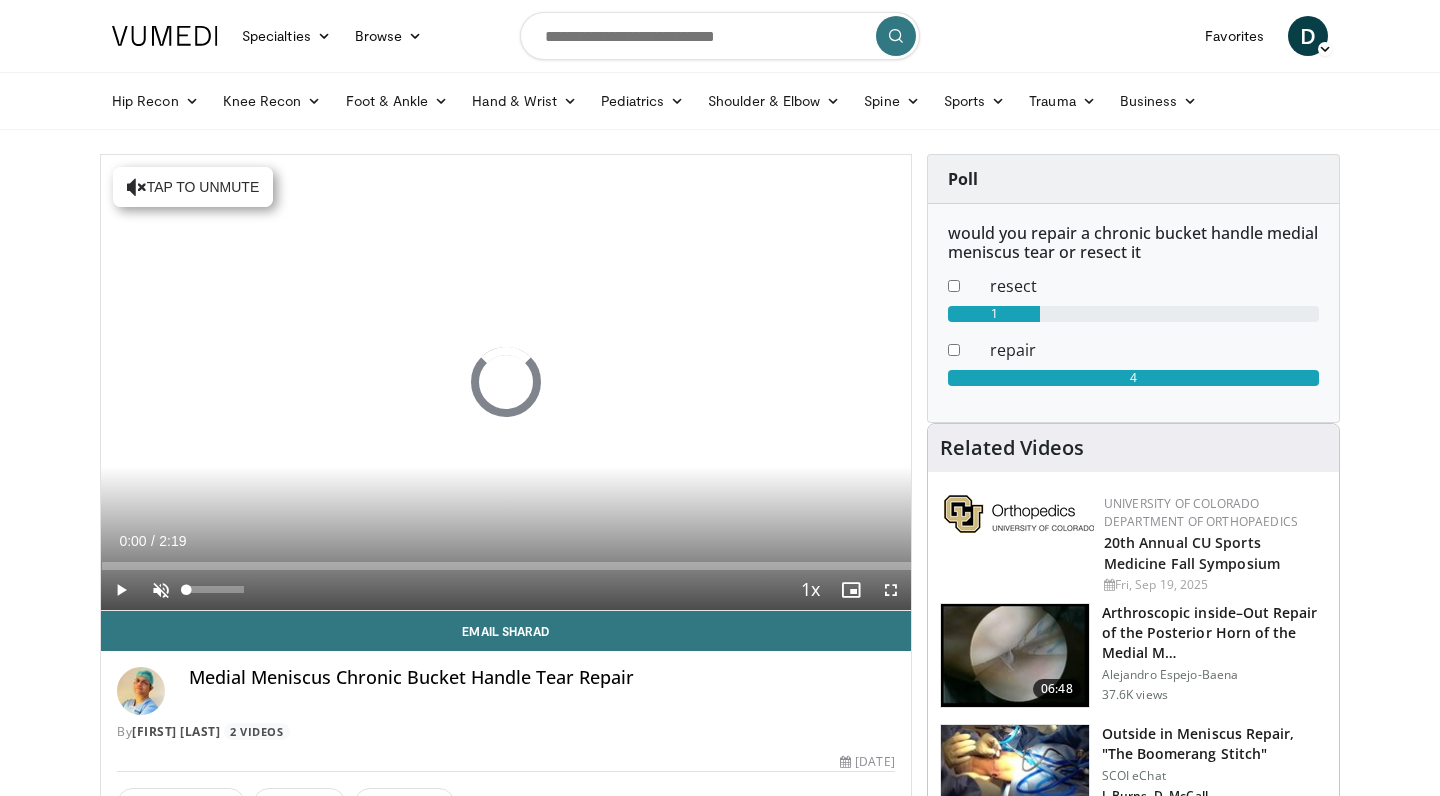 click at bounding box center [161, 590] 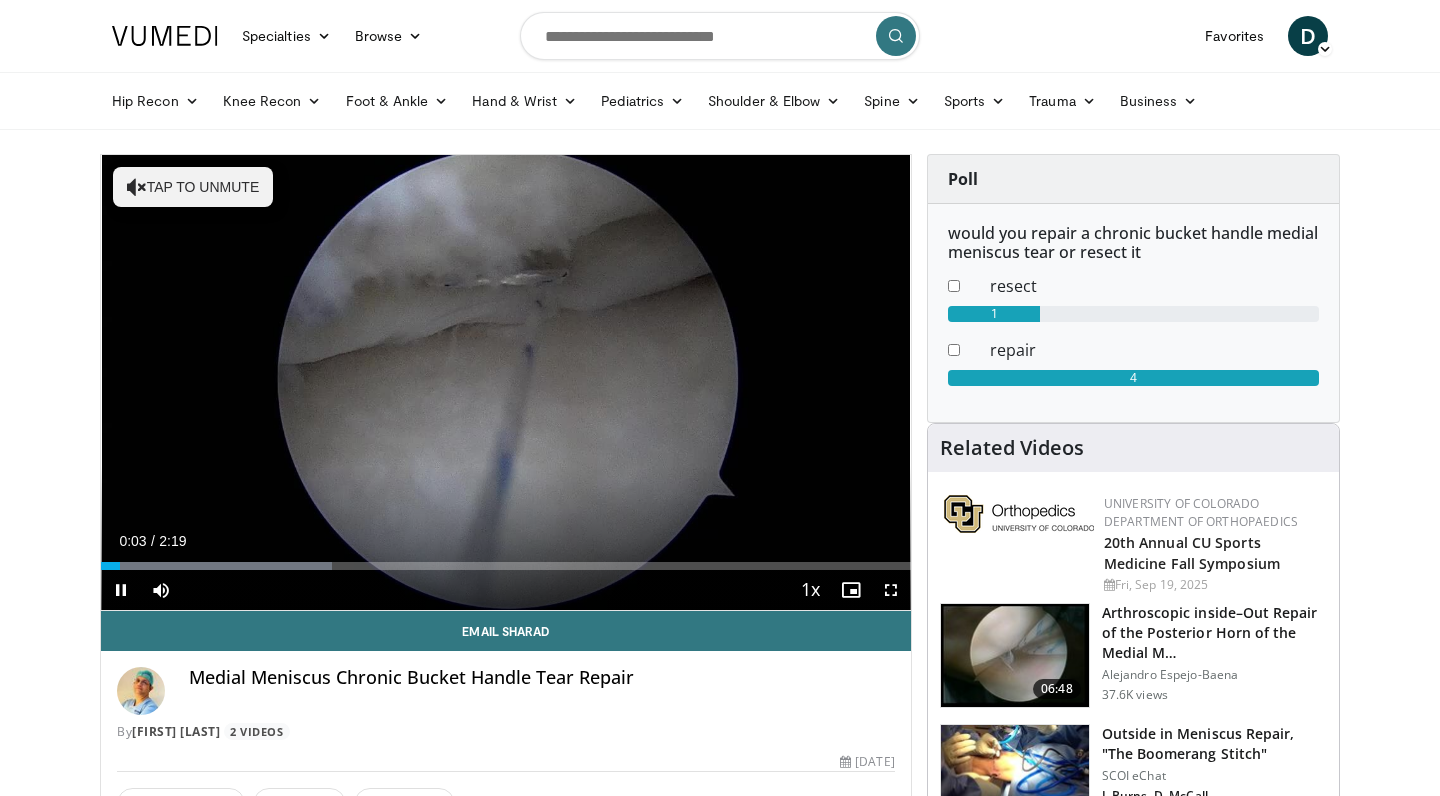 click at bounding box center [891, 590] 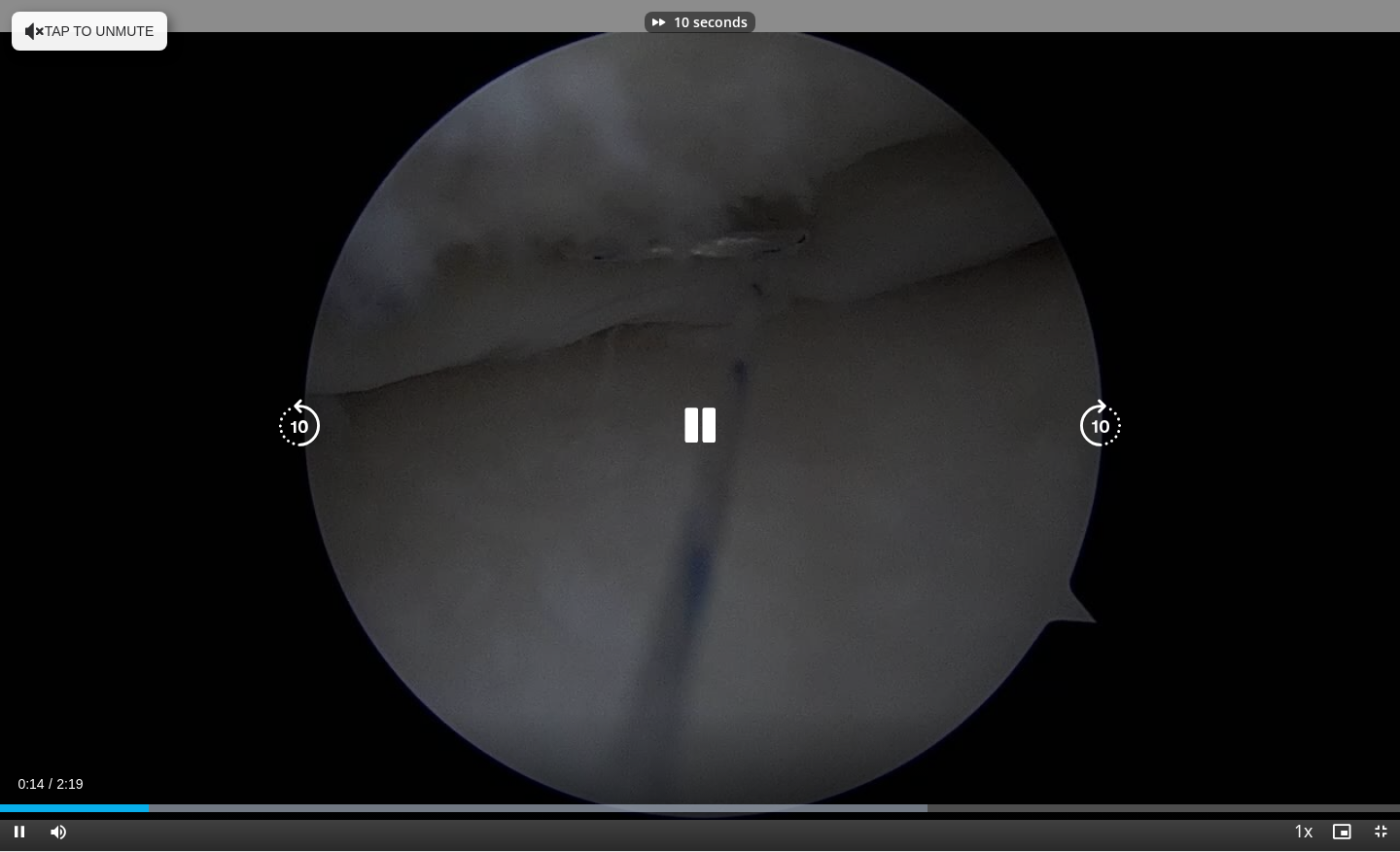 click on "10 seconds
Tap to unmute" at bounding box center [700, 425] 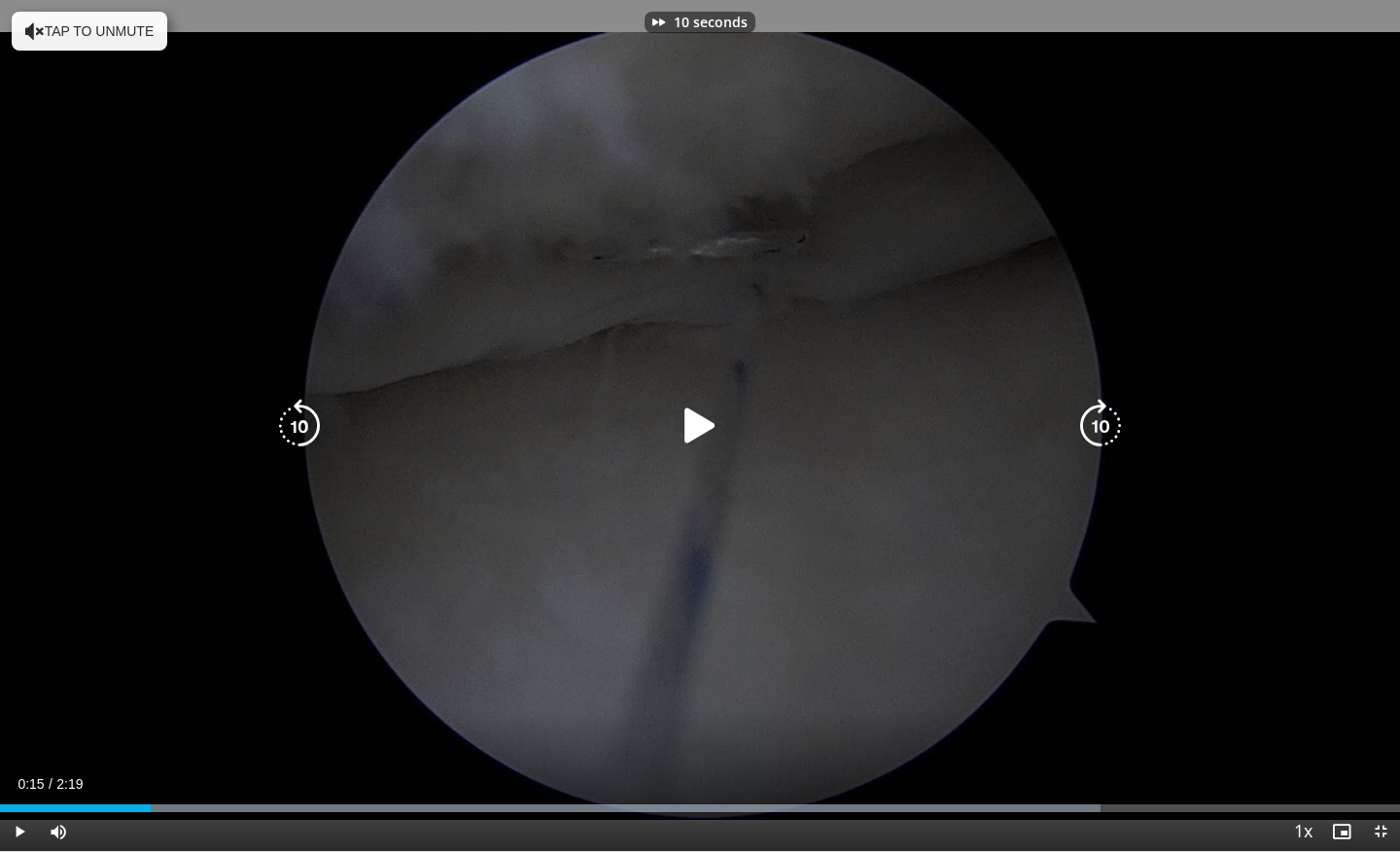 click on "10 seconds
Tap to unmute" at bounding box center [700, 425] 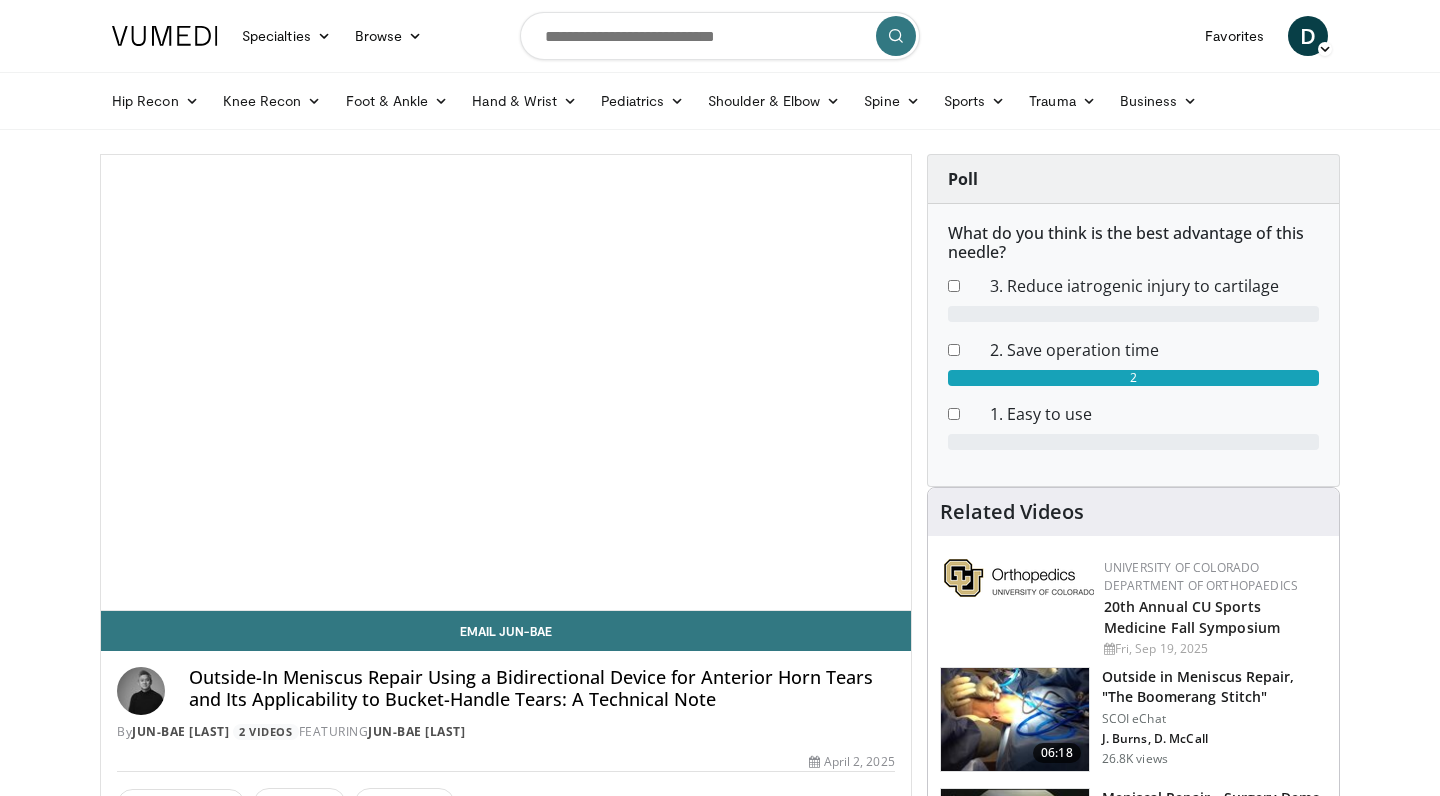 scroll, scrollTop: 0, scrollLeft: 0, axis: both 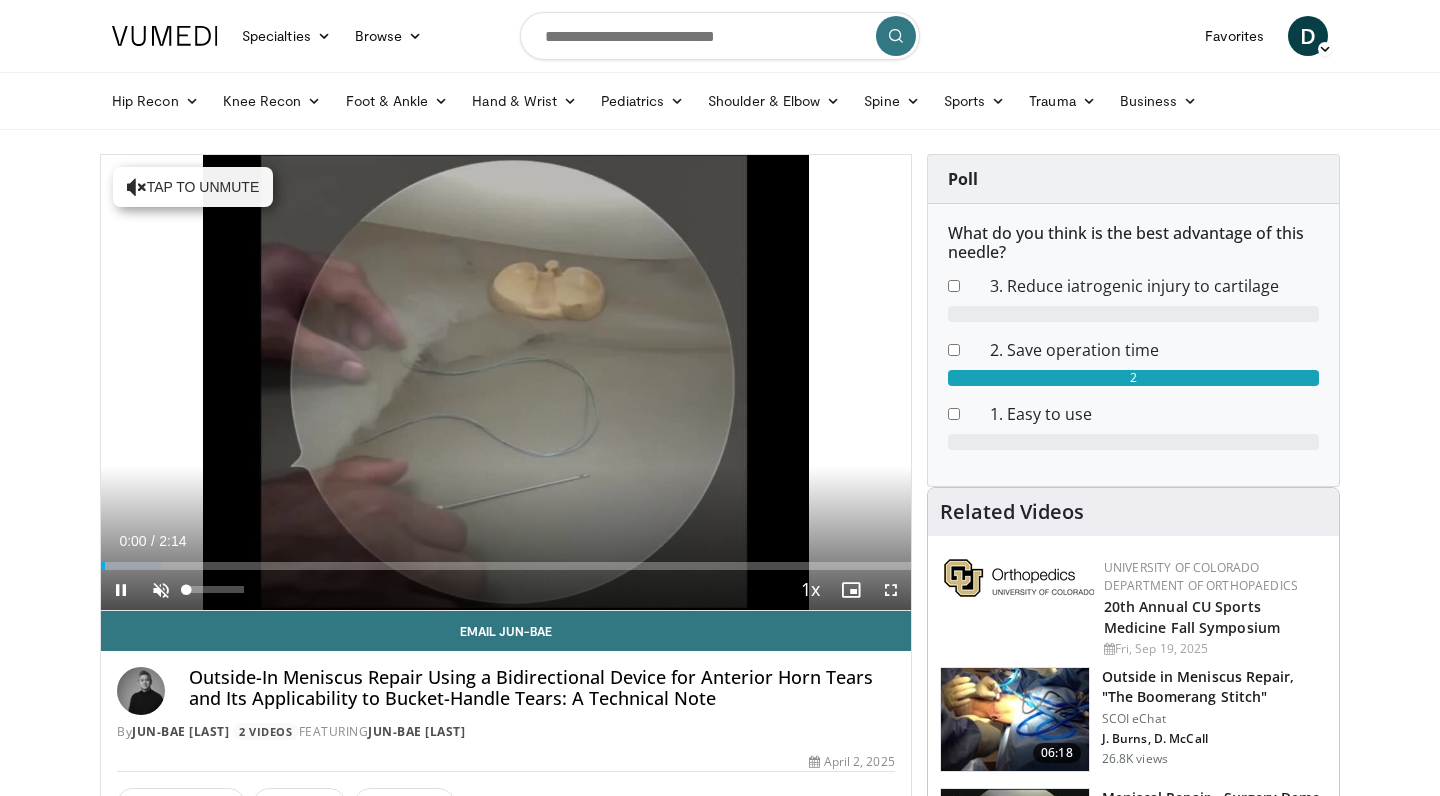 click at bounding box center (161, 590) 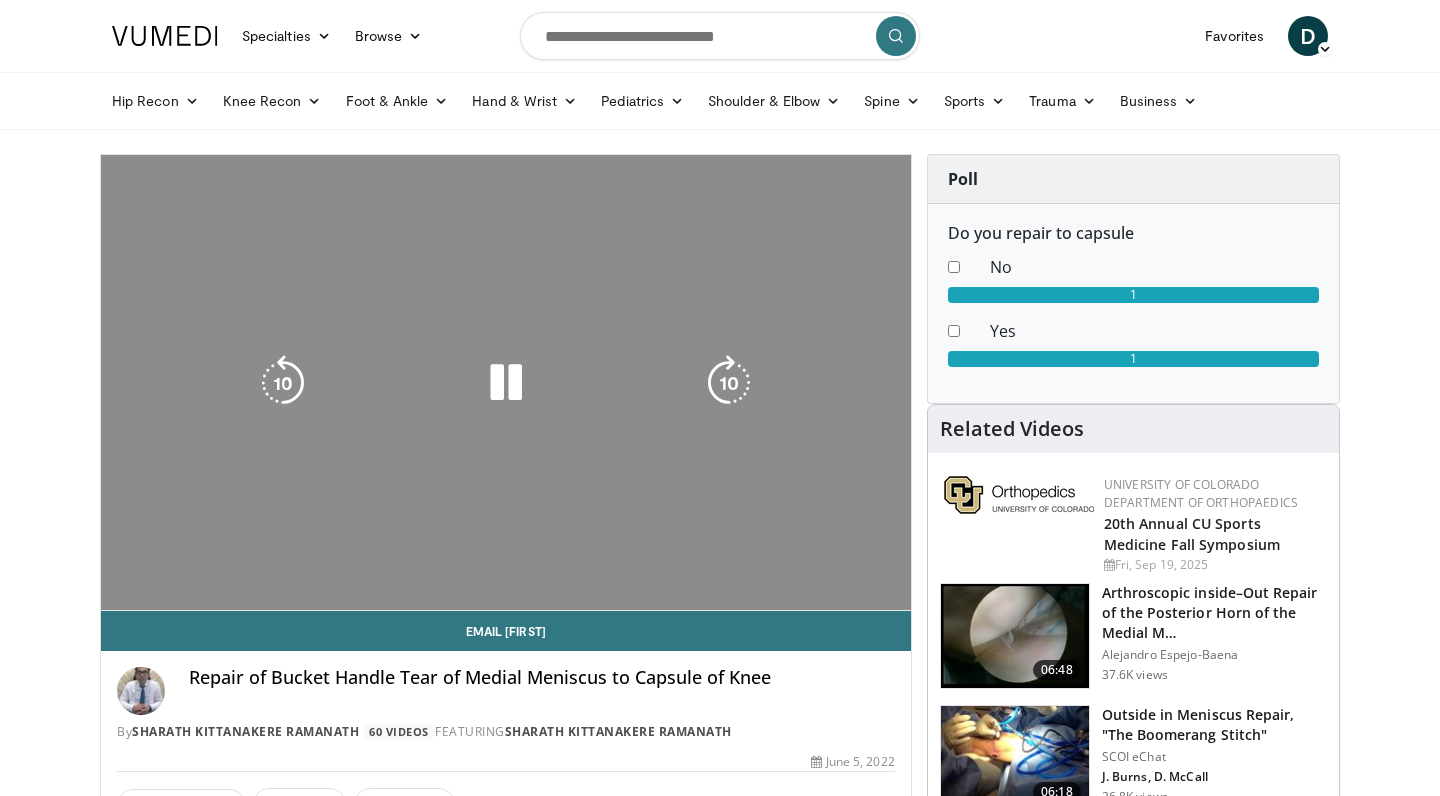 scroll, scrollTop: 0, scrollLeft: 0, axis: both 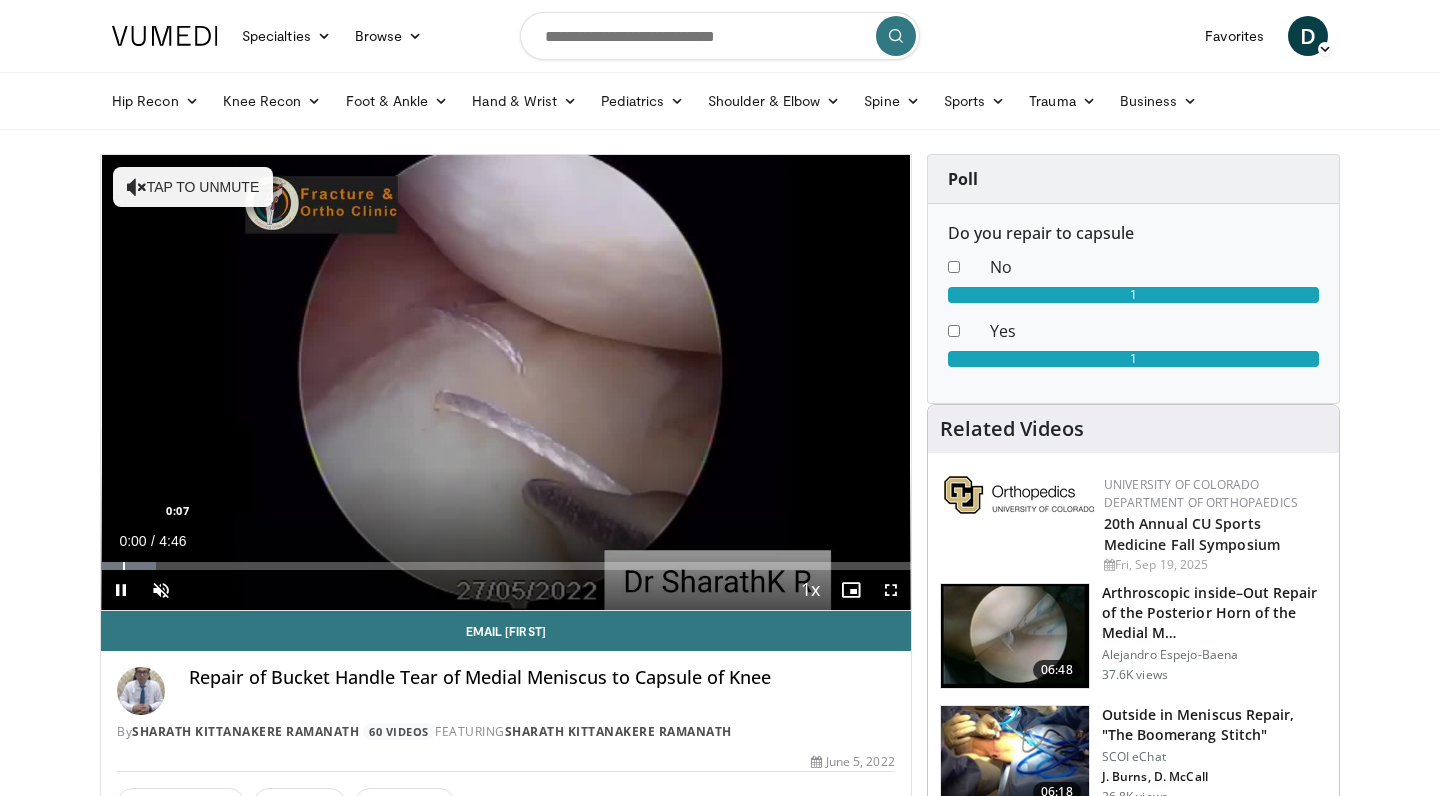 click at bounding box center (128, 566) 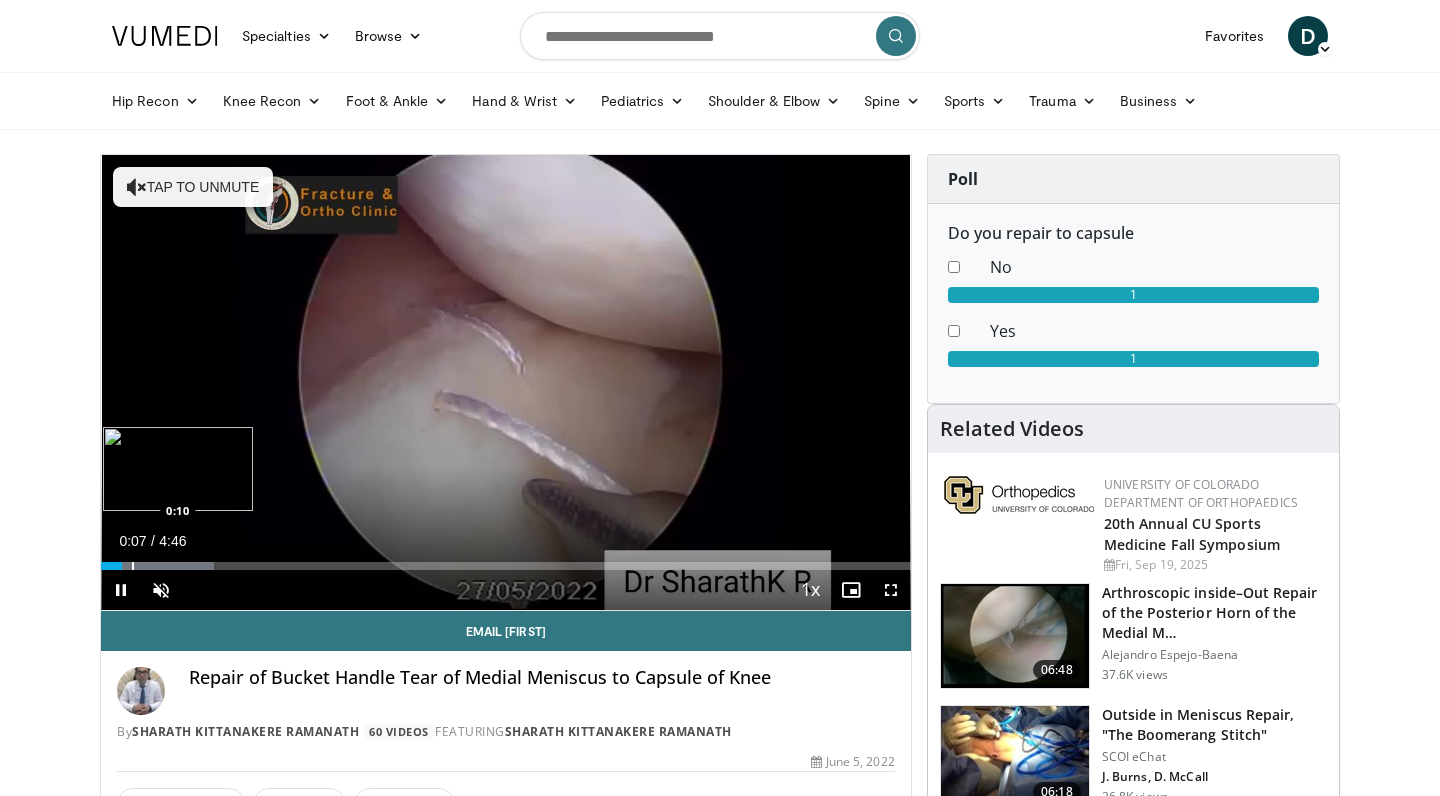 click on "Loaded :  13.93% 0:07 0:10" at bounding box center [506, 566] 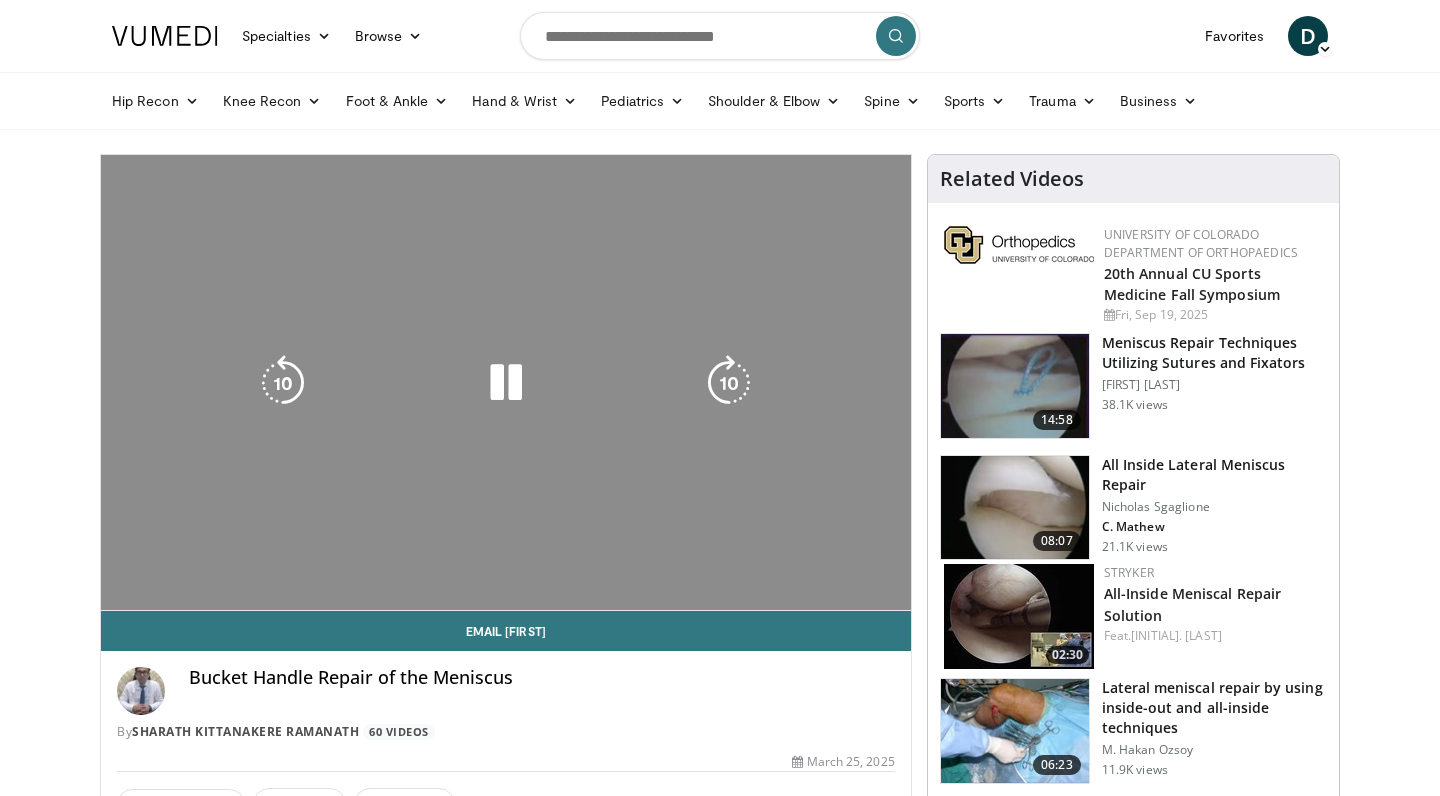 scroll, scrollTop: 0, scrollLeft: 0, axis: both 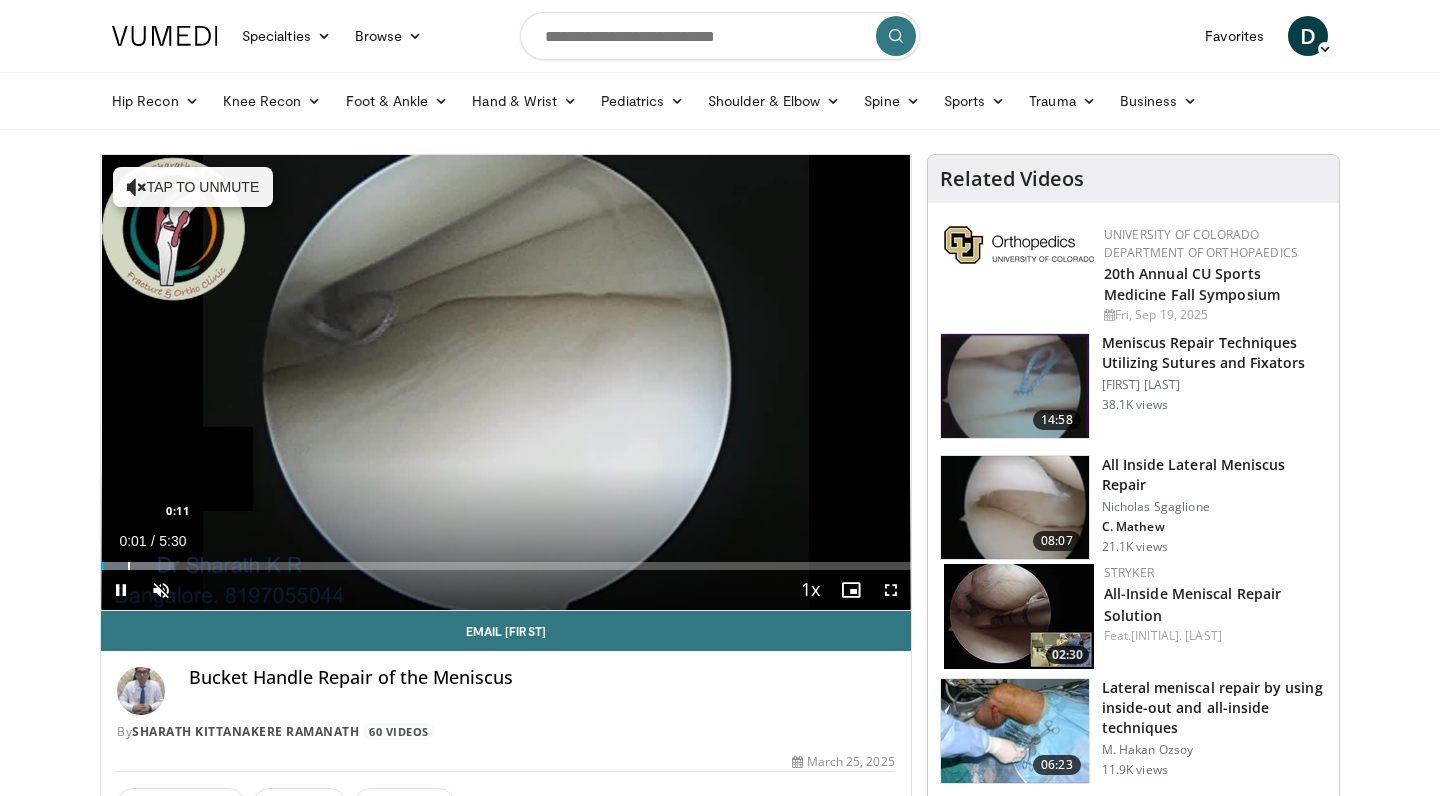 click at bounding box center [129, 566] 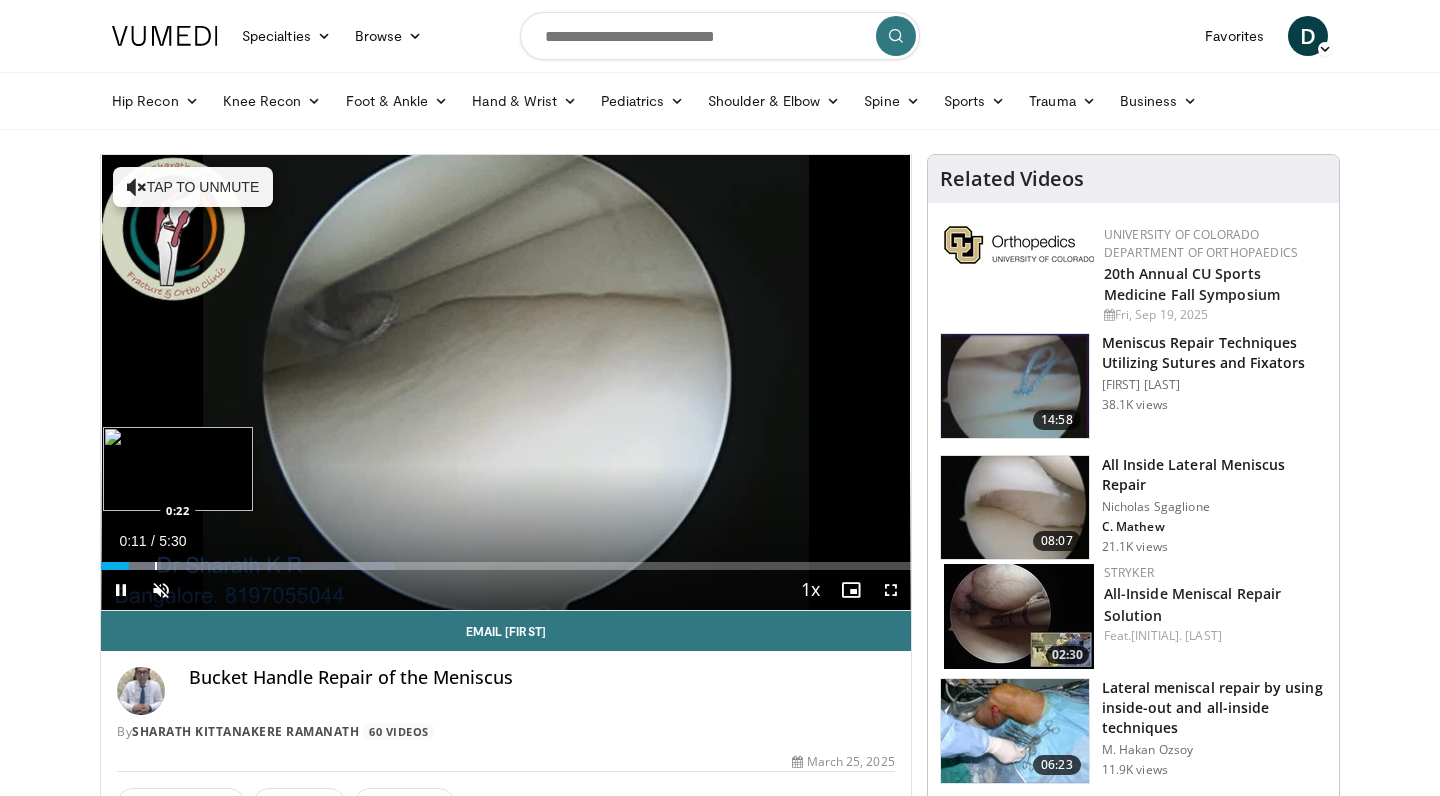 click at bounding box center [156, 566] 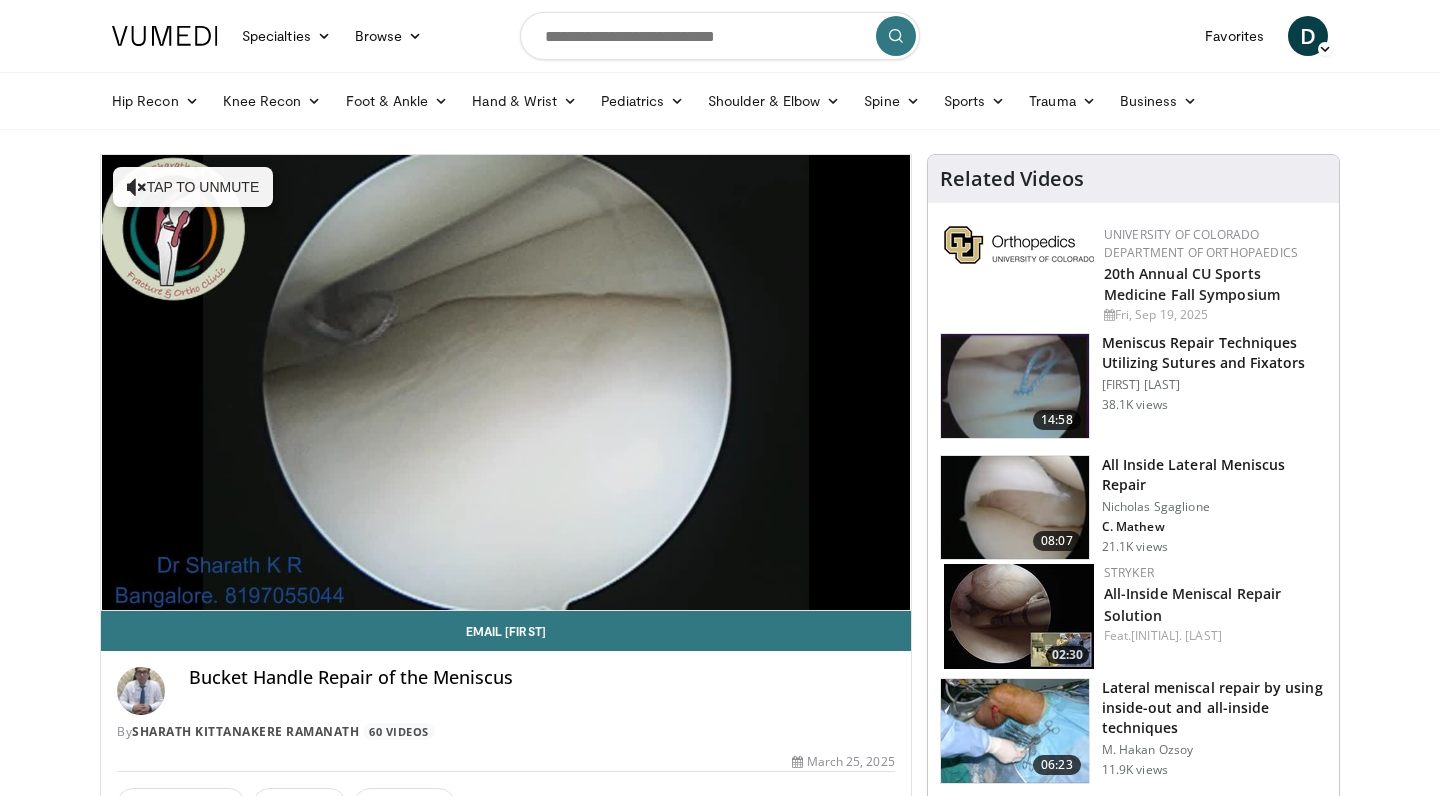 click on "Loaded :  42.16% 0:25 0:35" at bounding box center (506, 606) 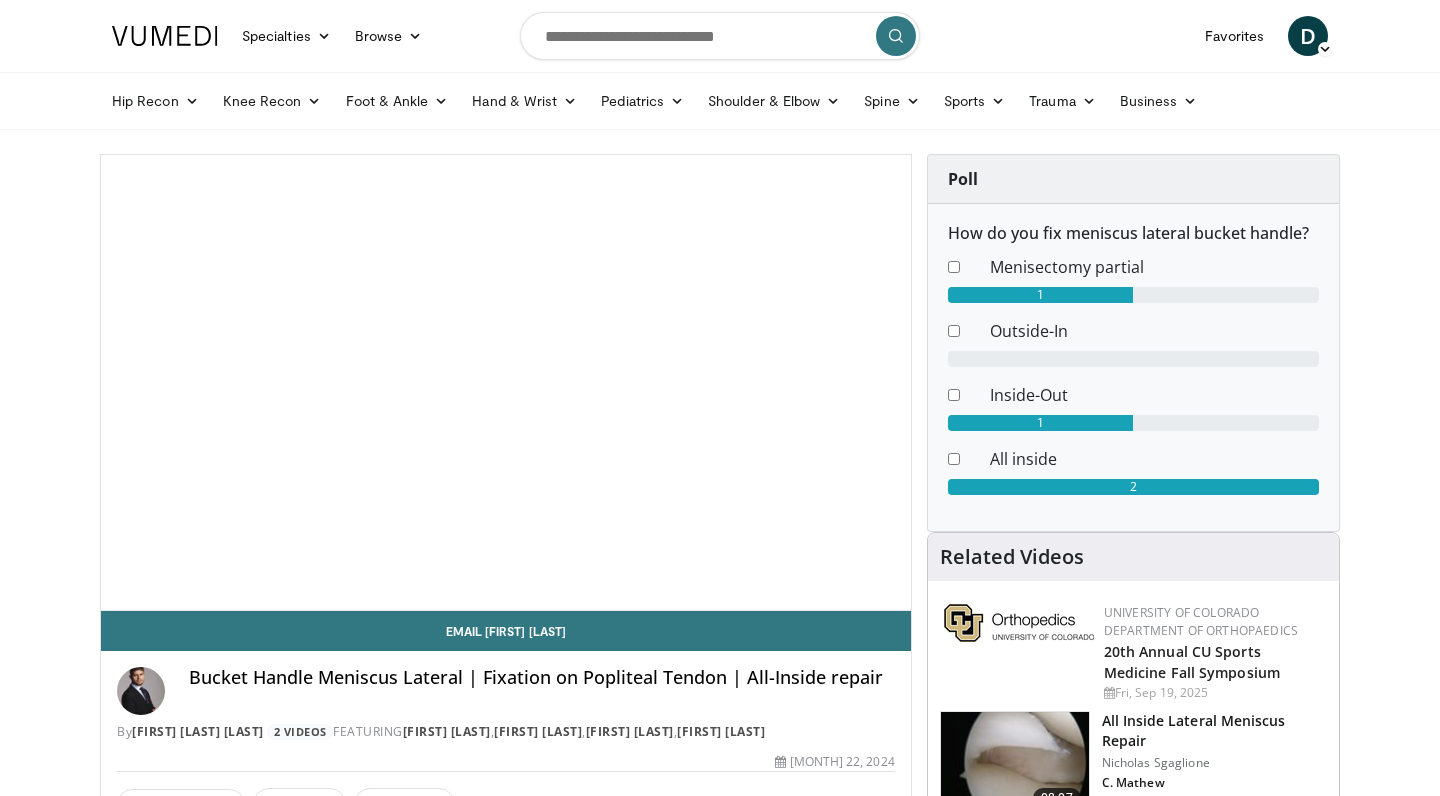scroll, scrollTop: 0, scrollLeft: 0, axis: both 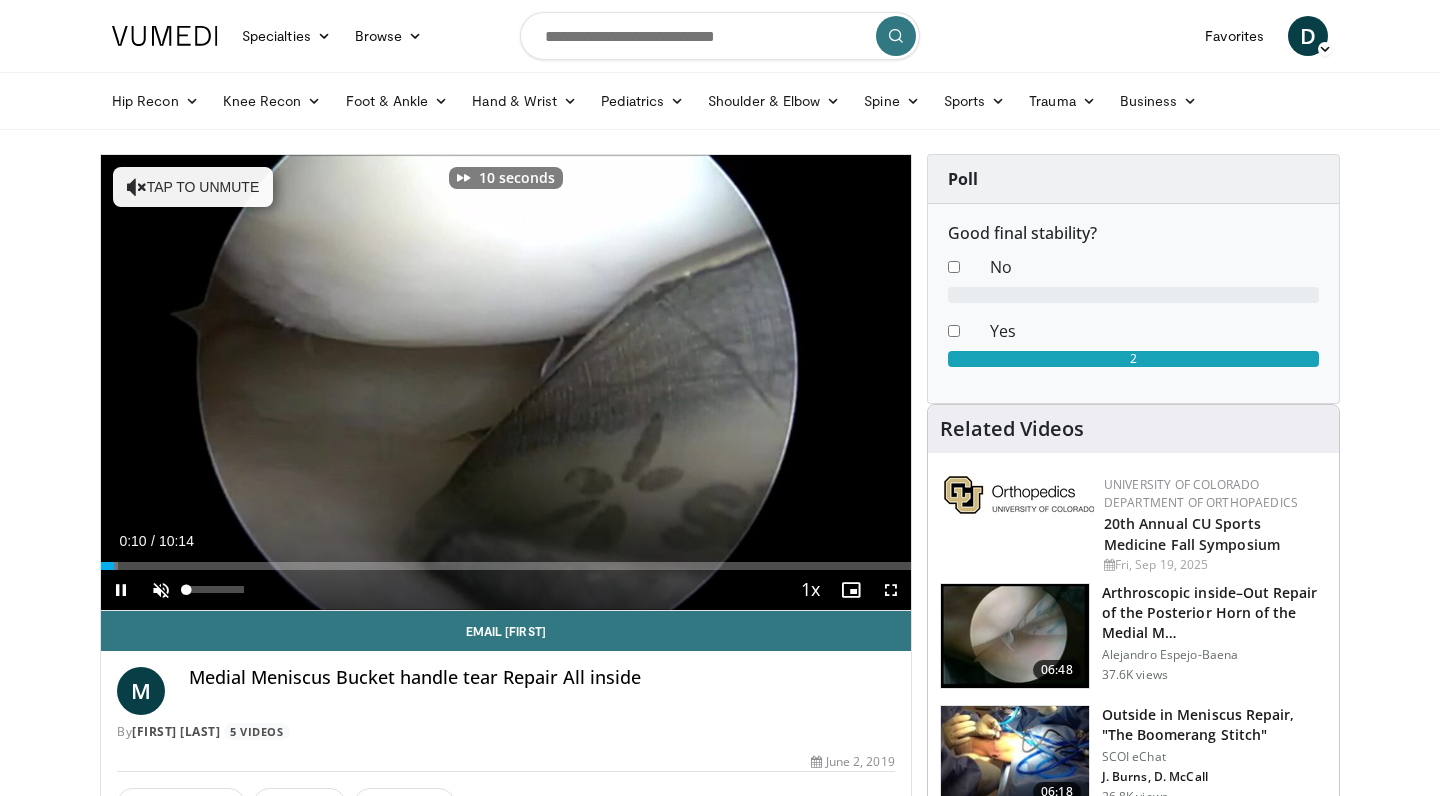 click at bounding box center (161, 590) 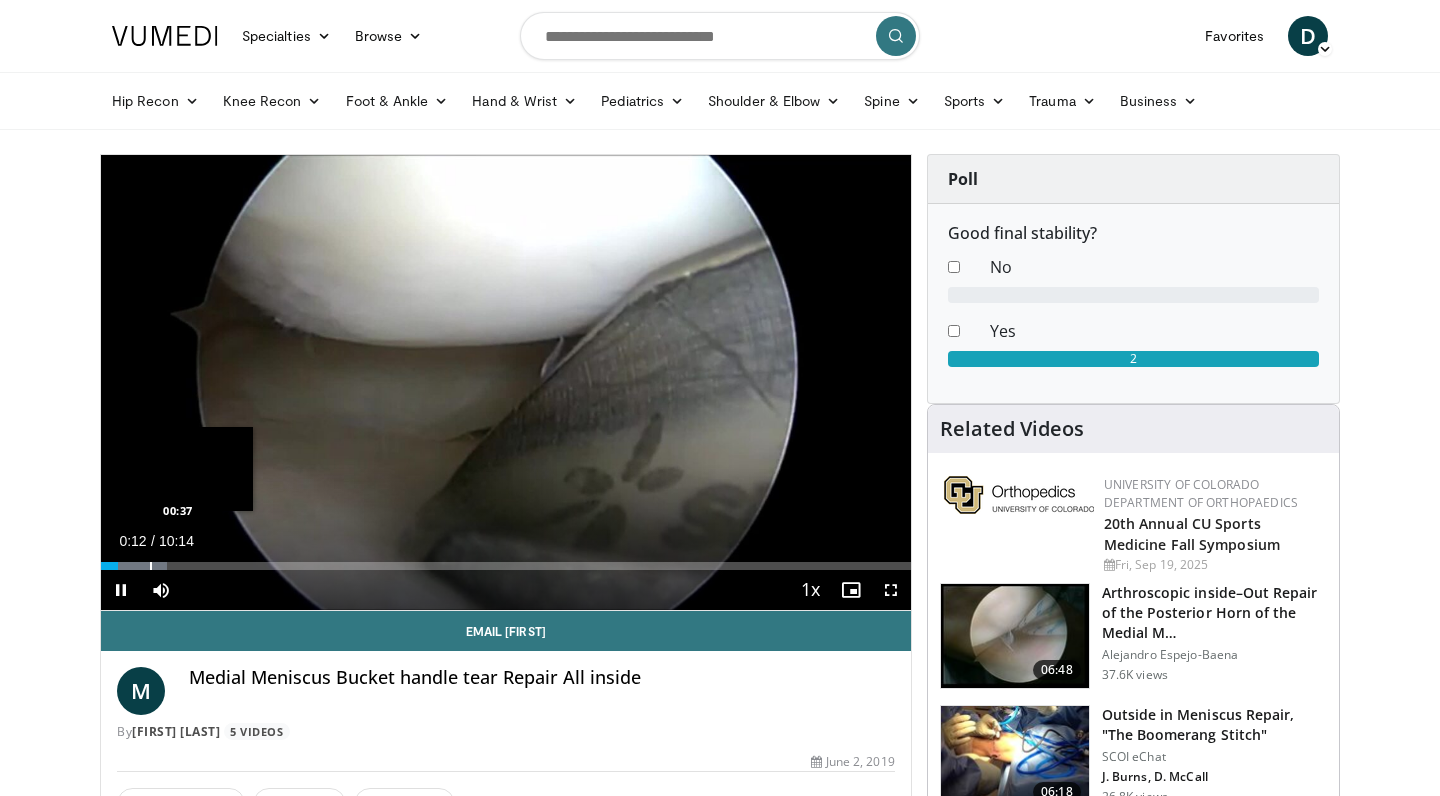 click at bounding box center (151, 566) 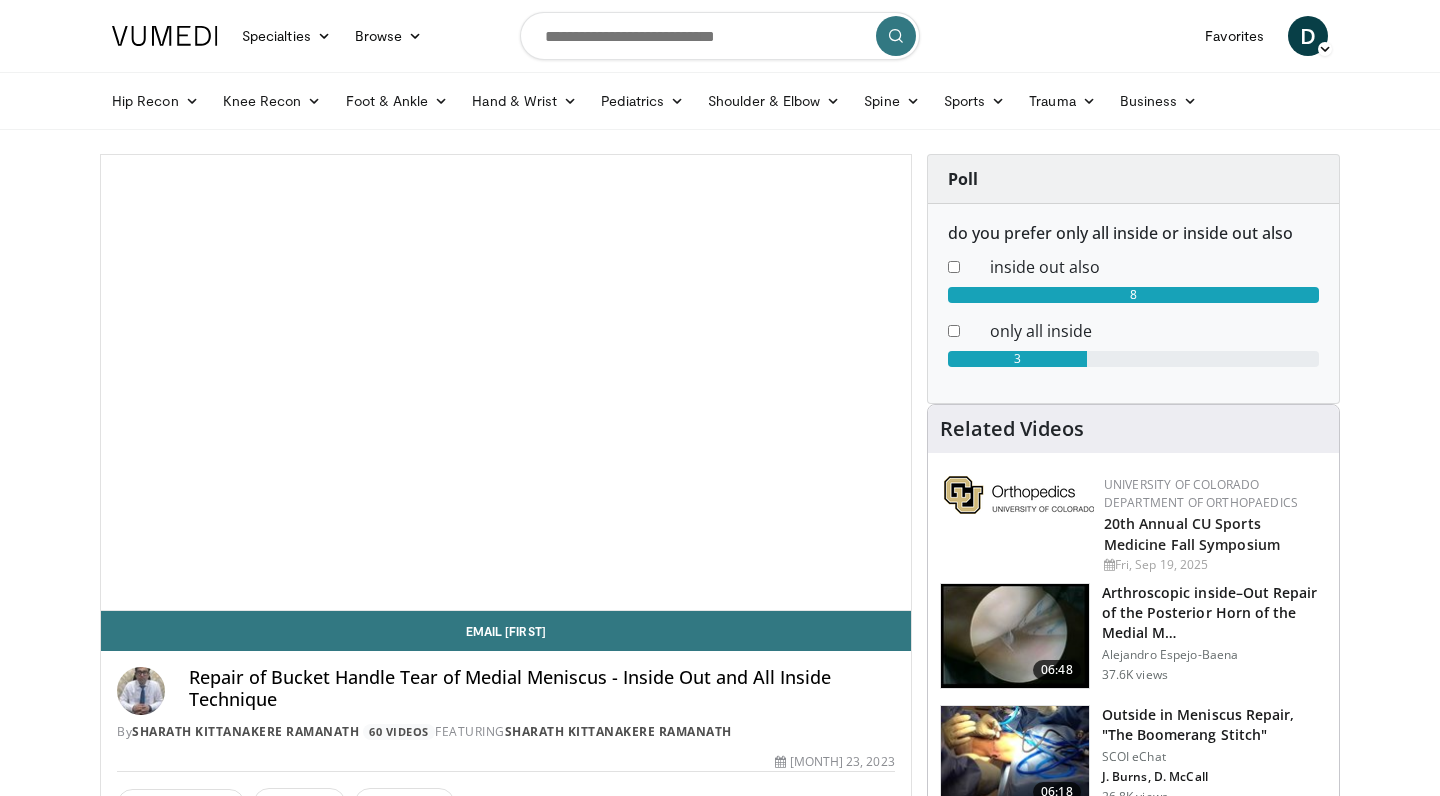 scroll, scrollTop: 0, scrollLeft: 0, axis: both 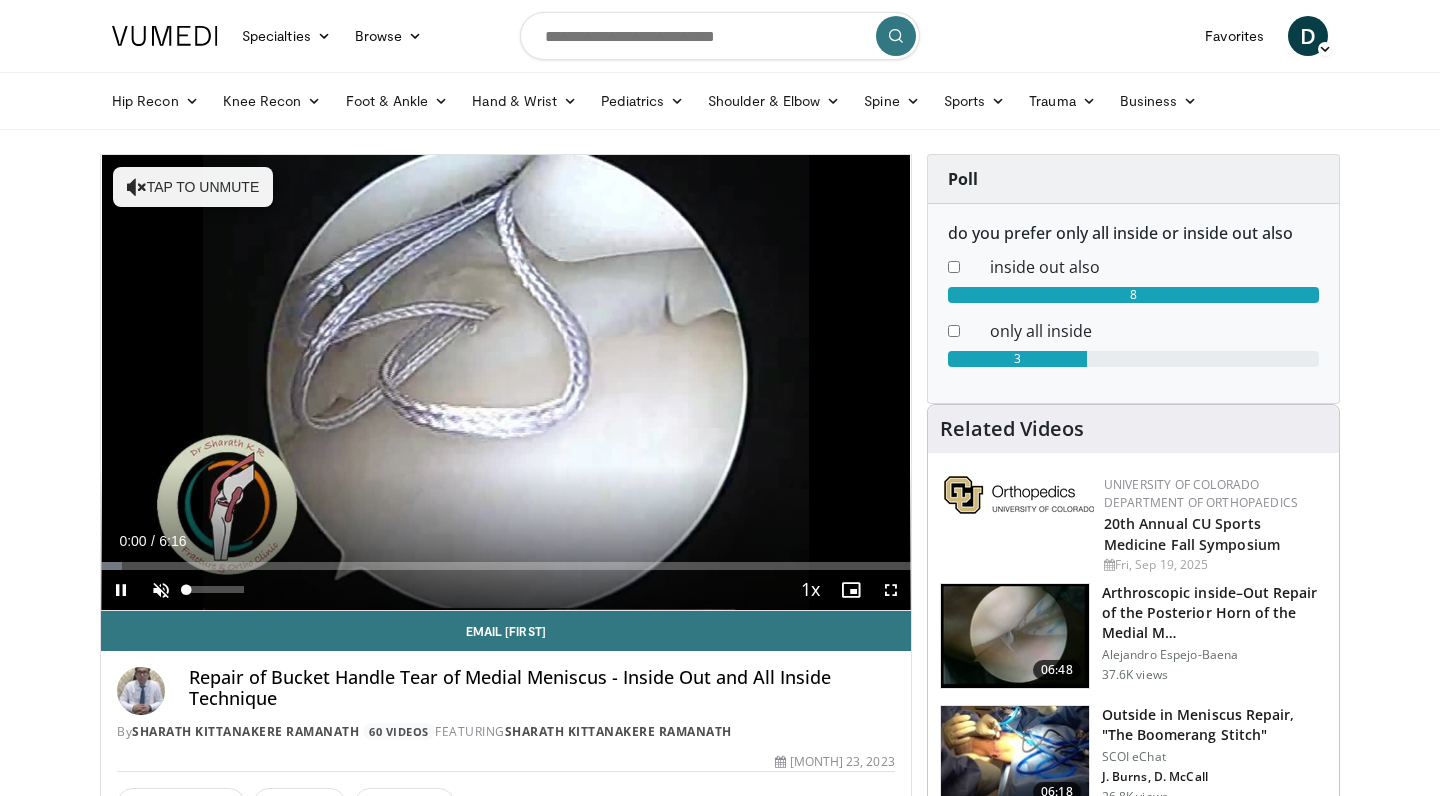 click at bounding box center (161, 590) 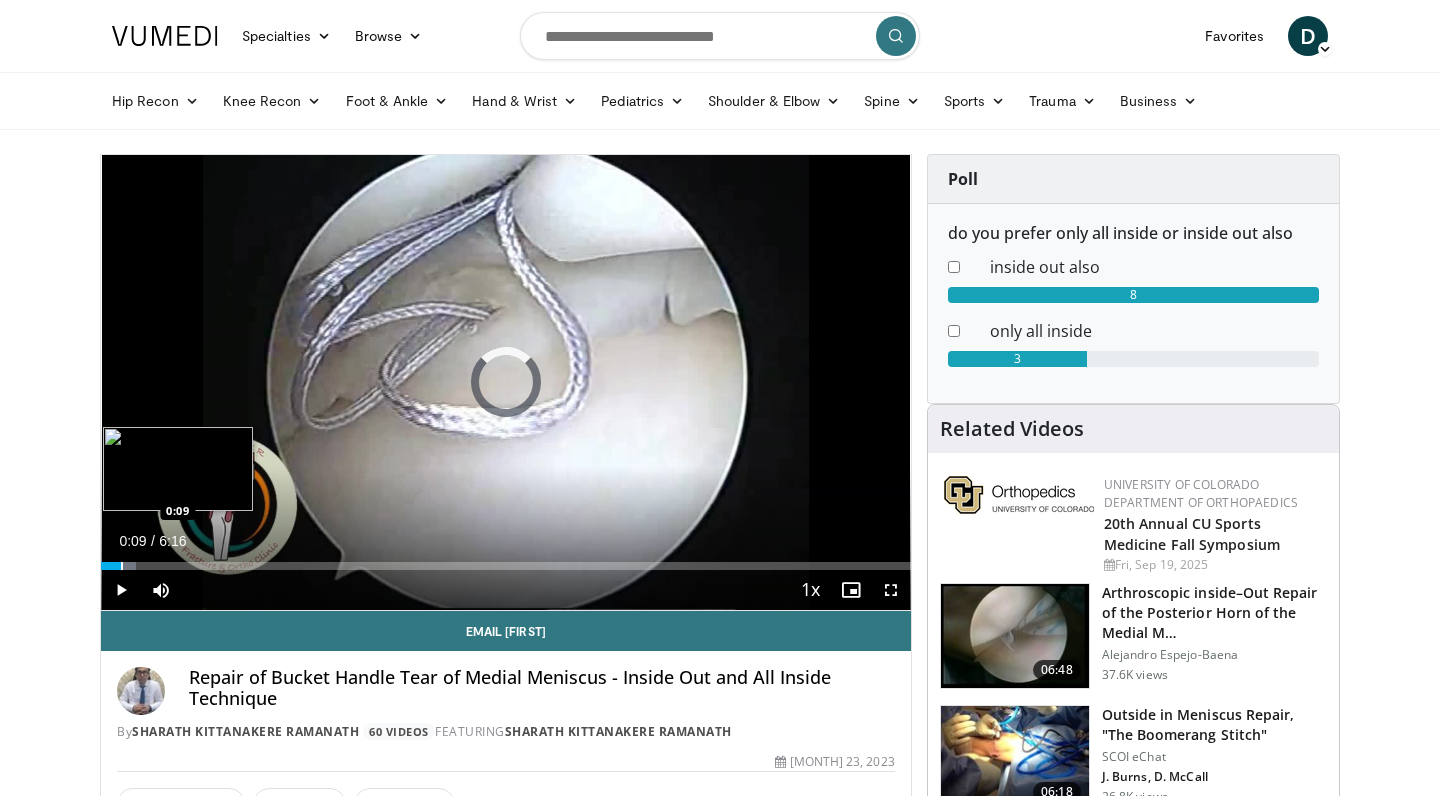 click on "Loaded :  4.30% 0:01 0:09" at bounding box center [506, 560] 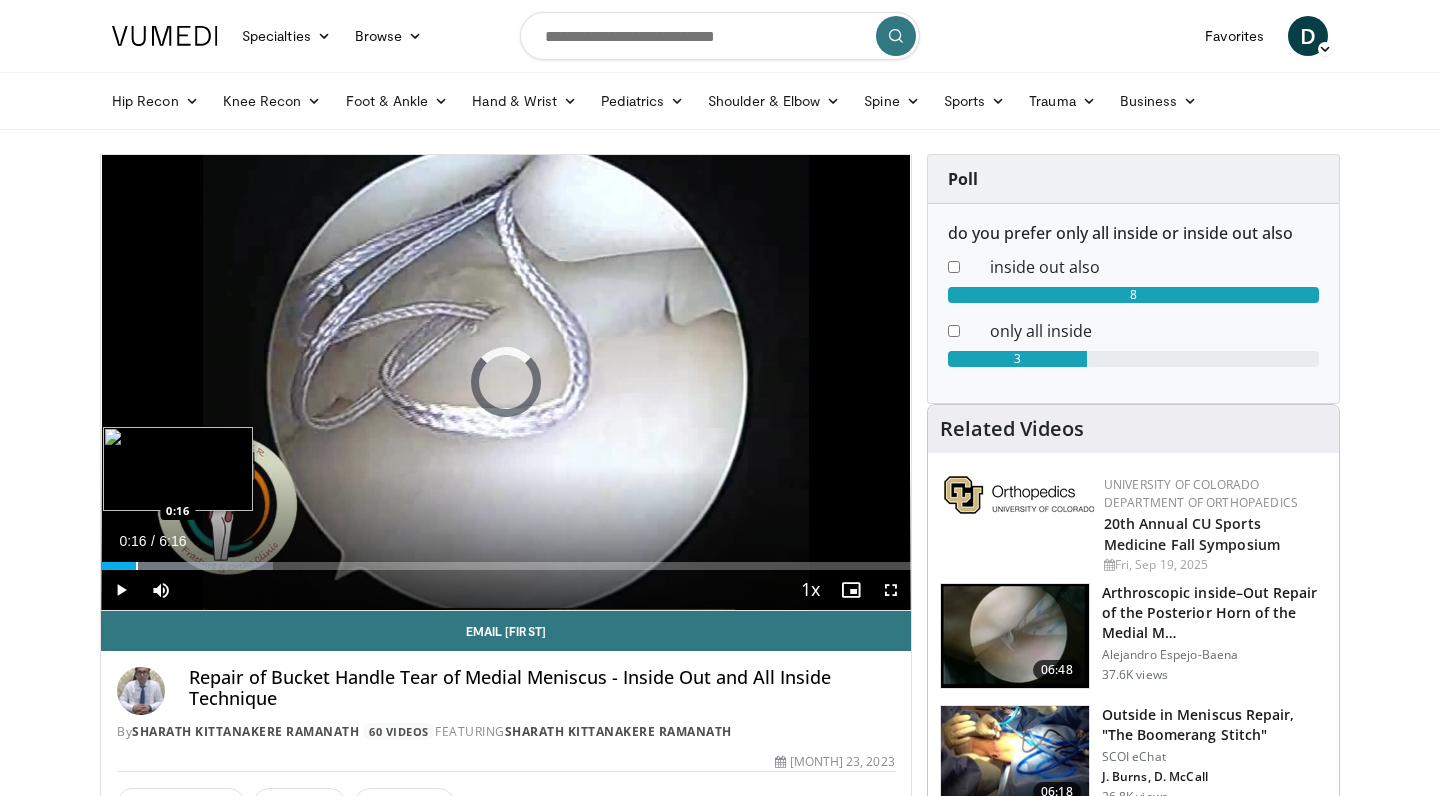click on "Loaded :  21.25% 0:16 0:16" at bounding box center (506, 560) 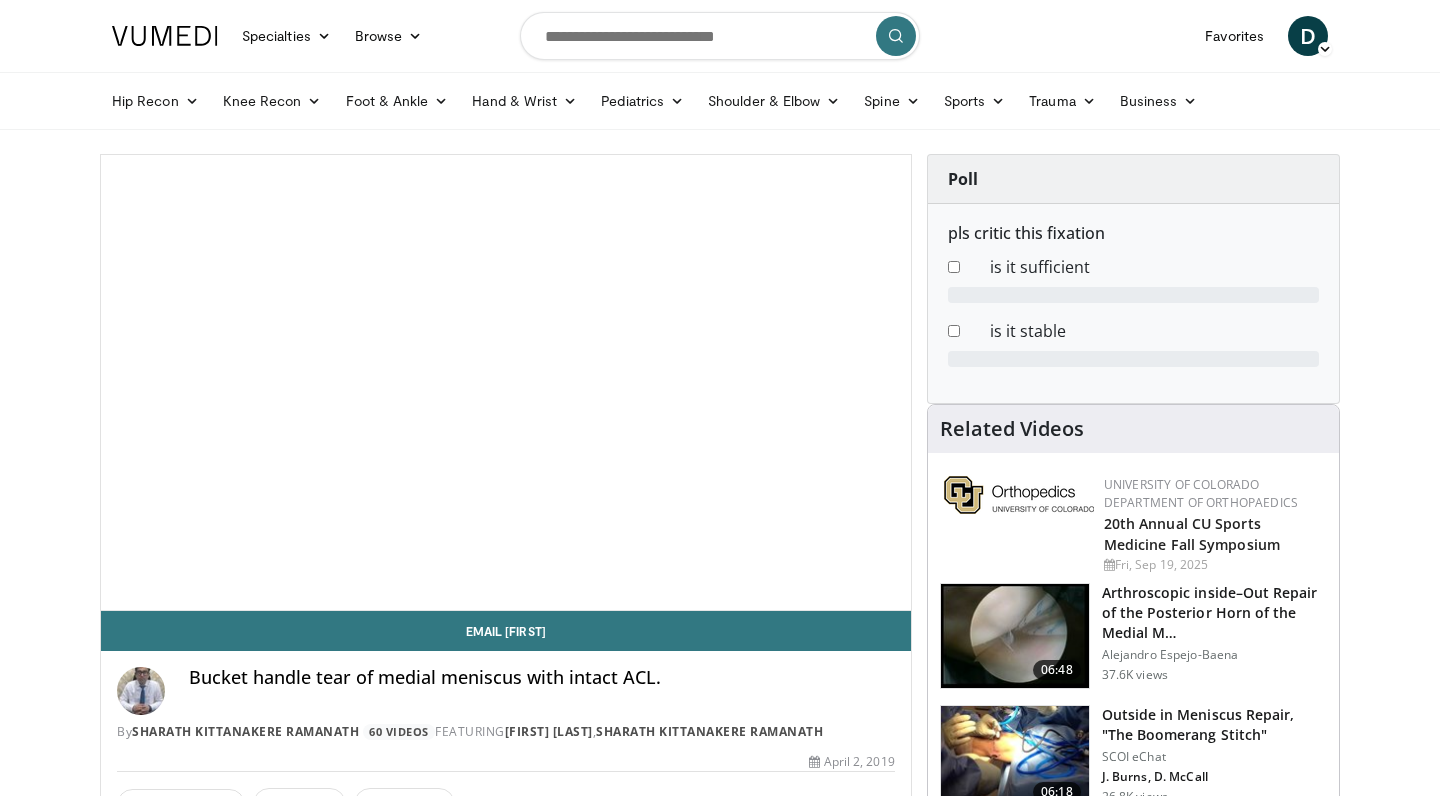 scroll, scrollTop: 0, scrollLeft: 0, axis: both 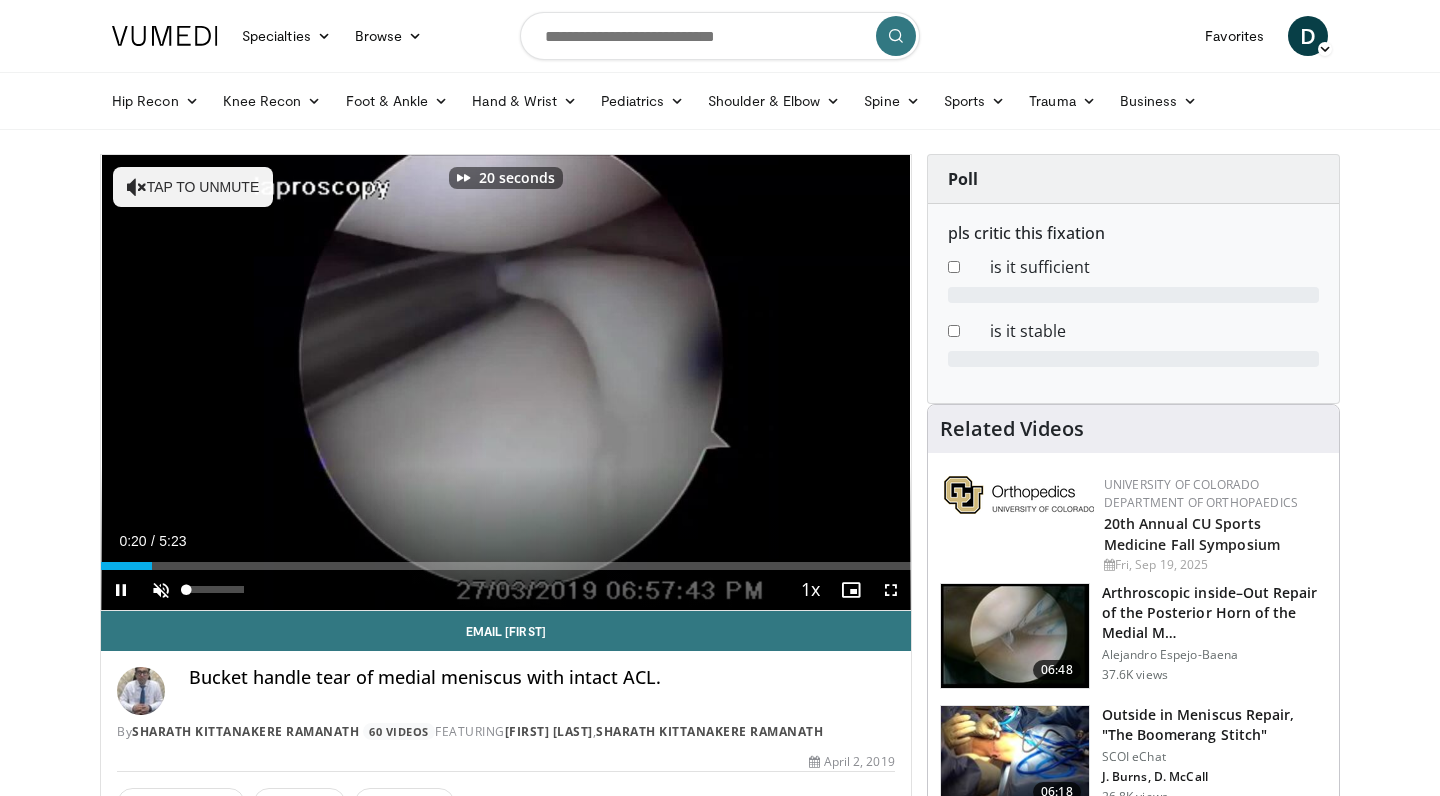 click at bounding box center [161, 590] 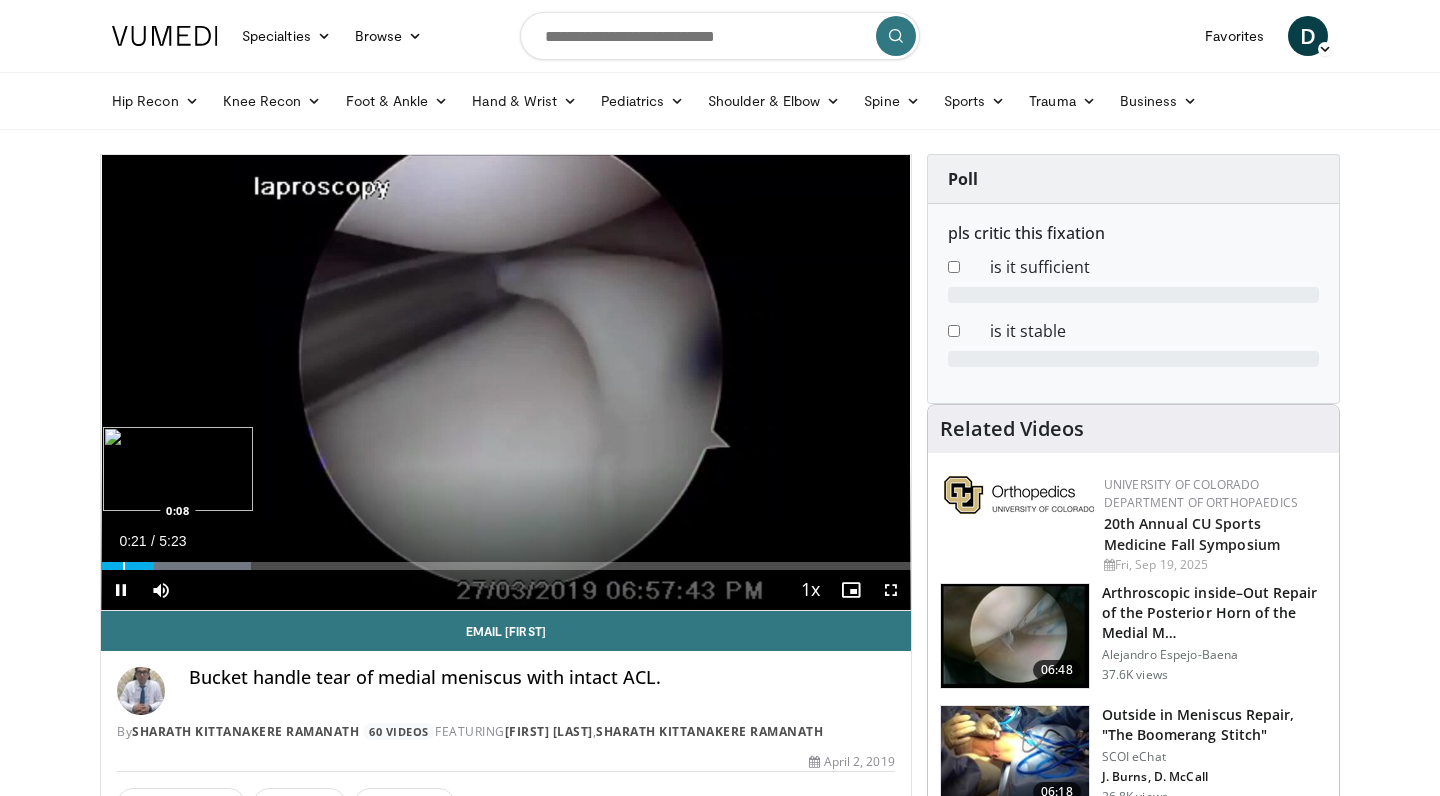 click at bounding box center [124, 566] 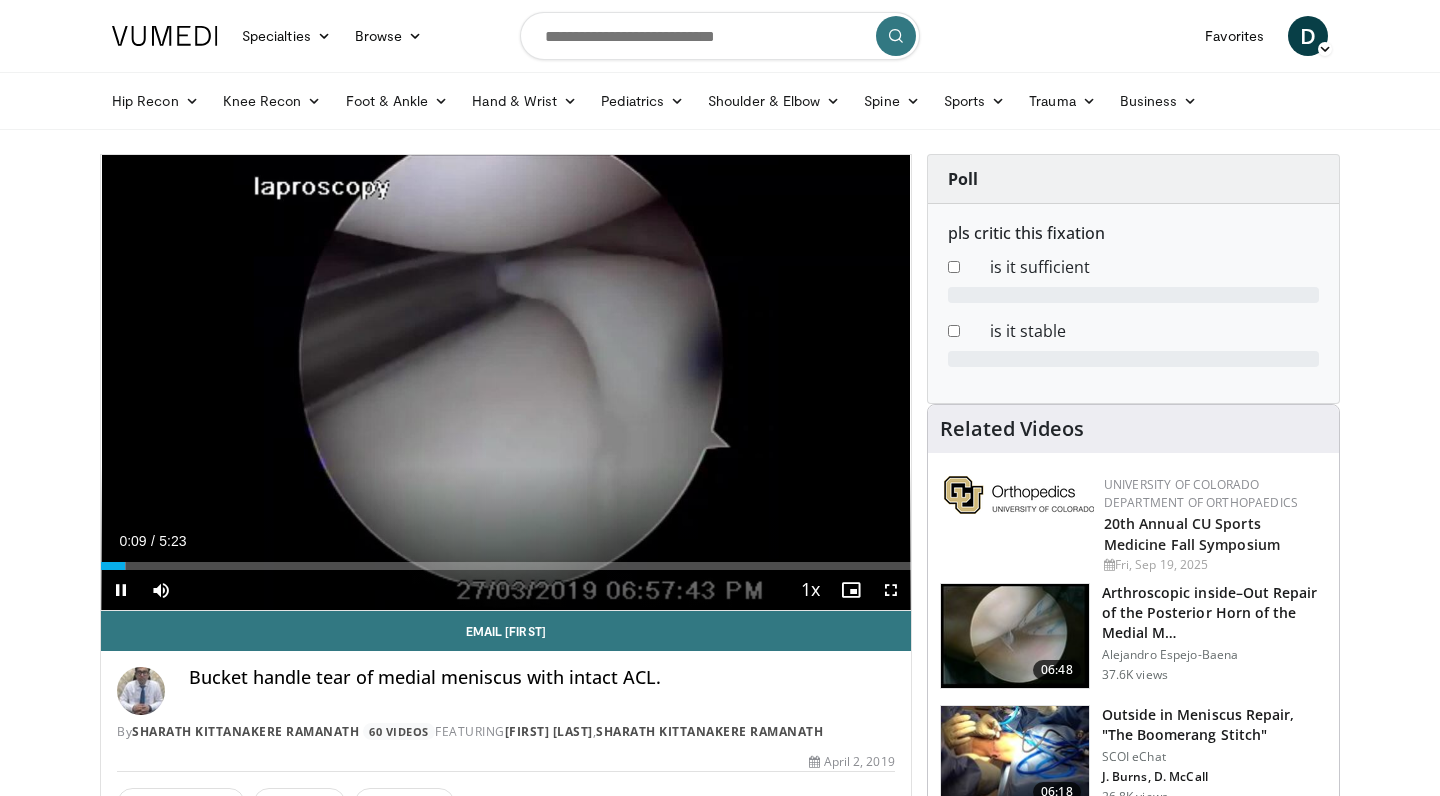 click at bounding box center [891, 590] 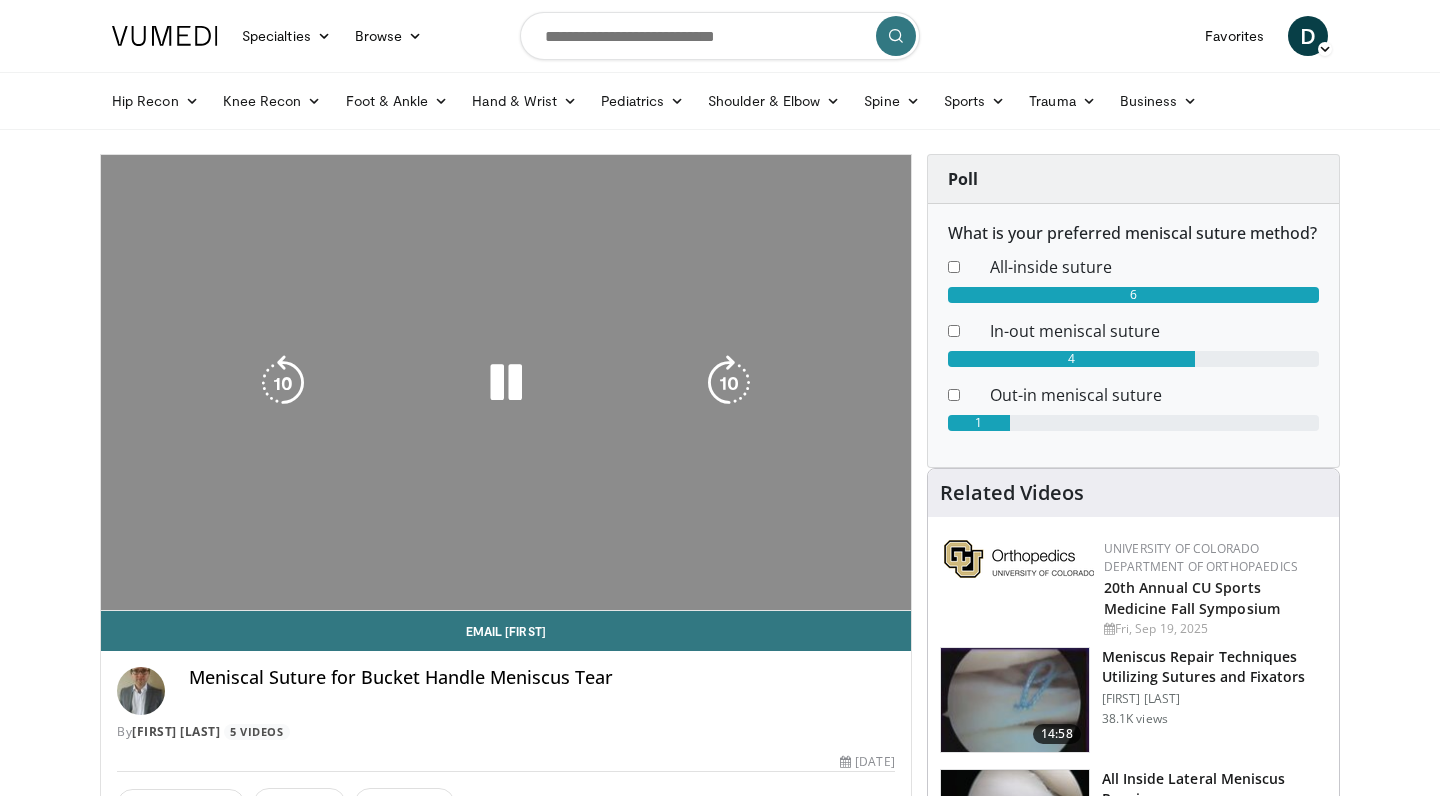 scroll, scrollTop: 0, scrollLeft: 0, axis: both 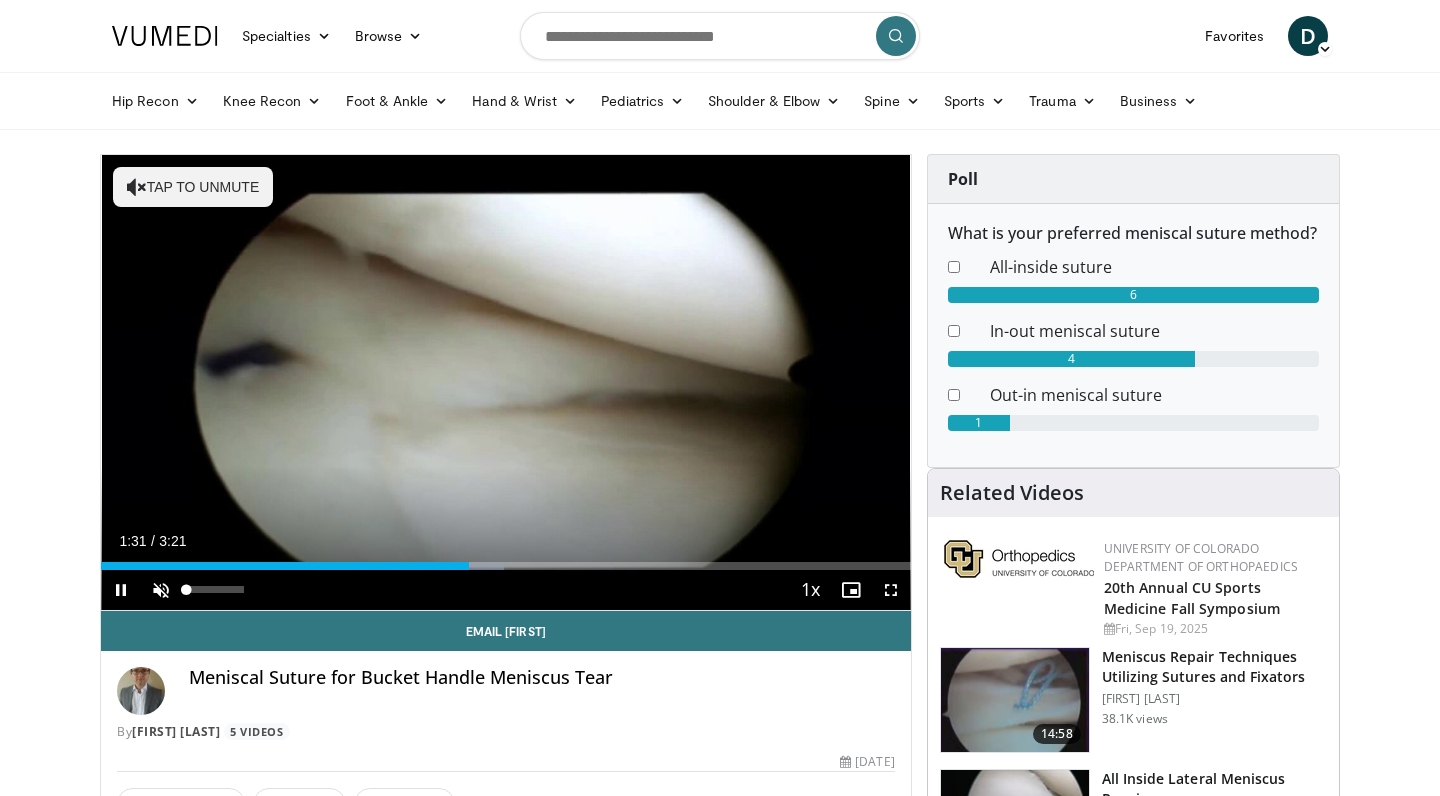click at bounding box center [161, 590] 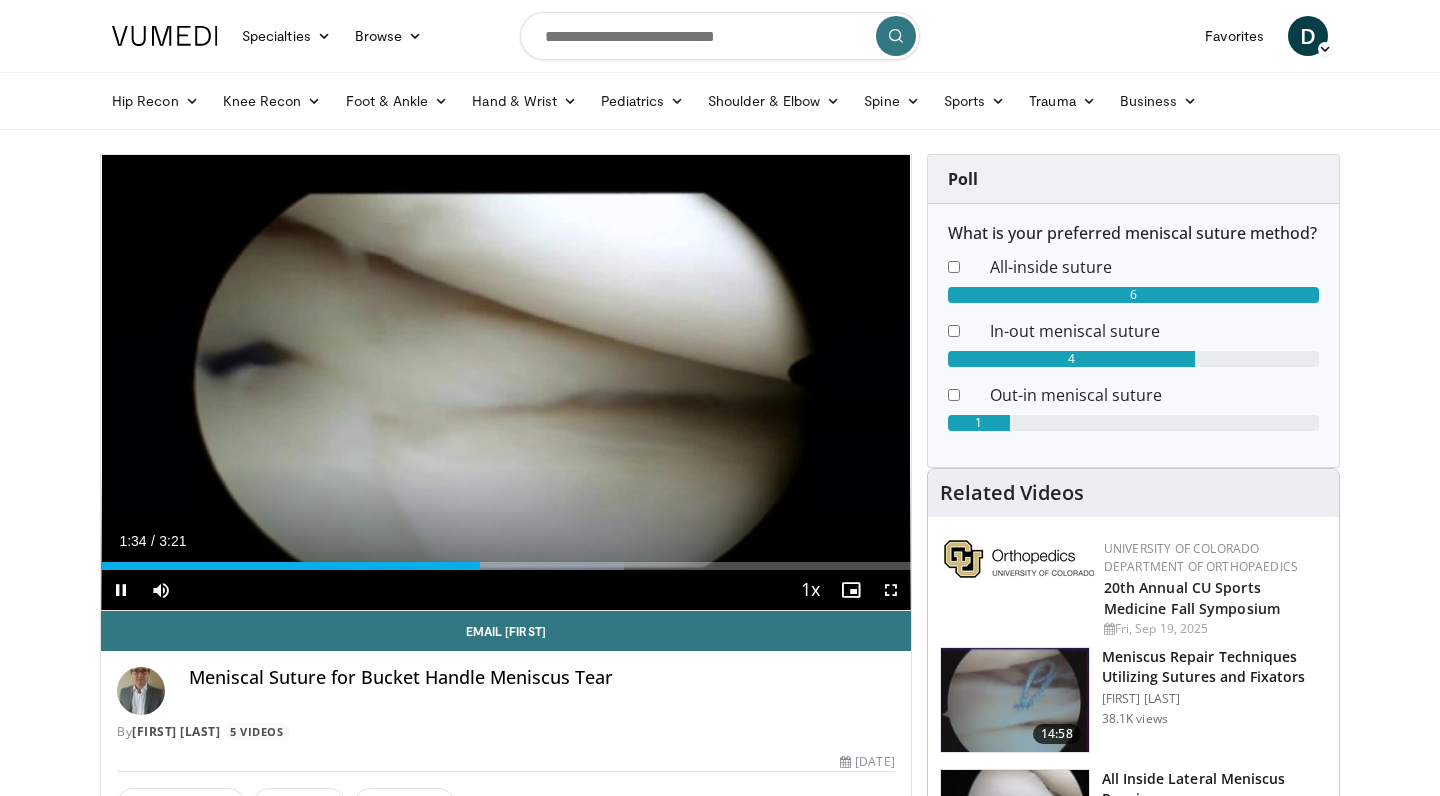 click at bounding box center [891, 590] 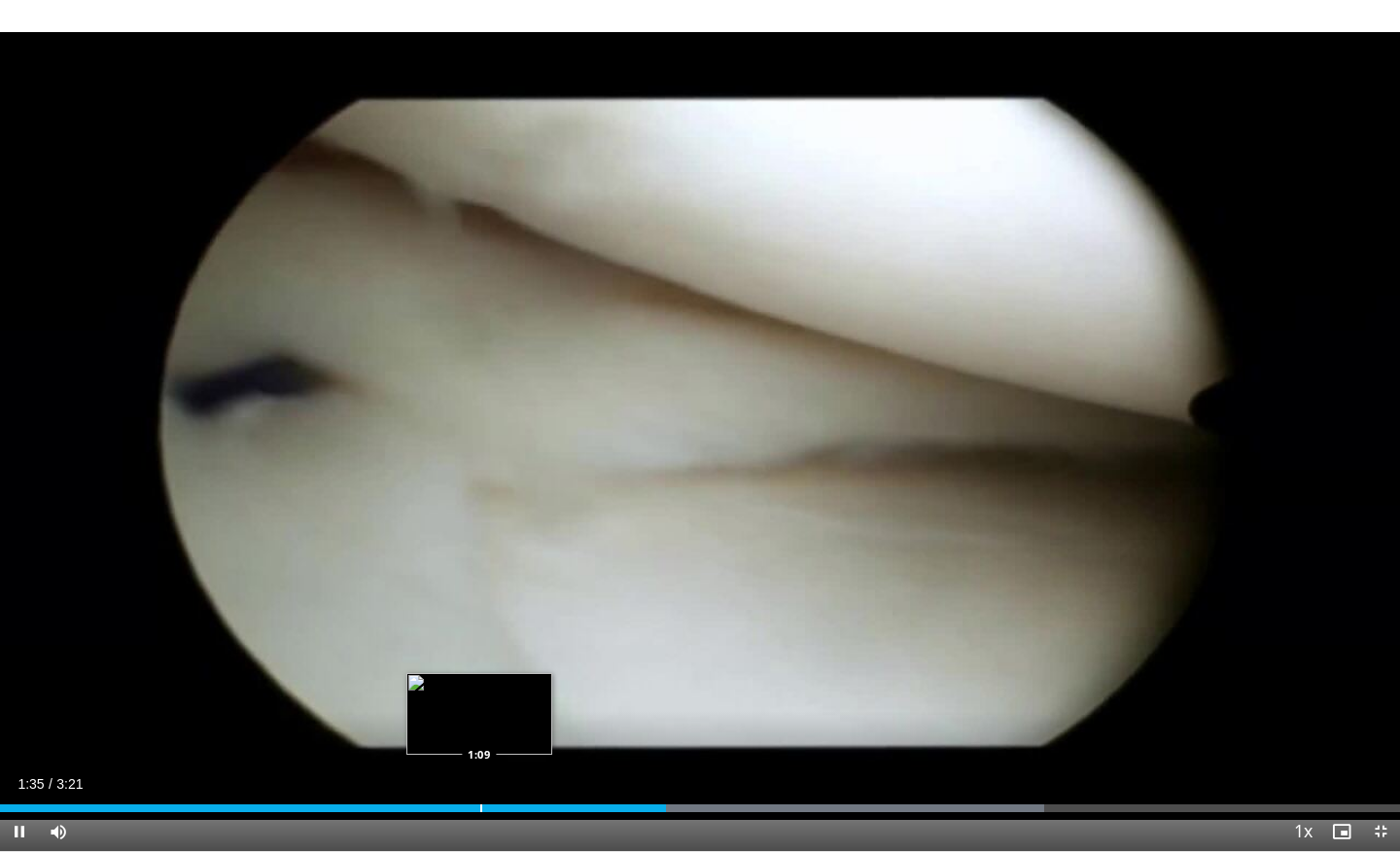click on "Loaded :  74.60% 1:35 1:09" at bounding box center (700, 802) 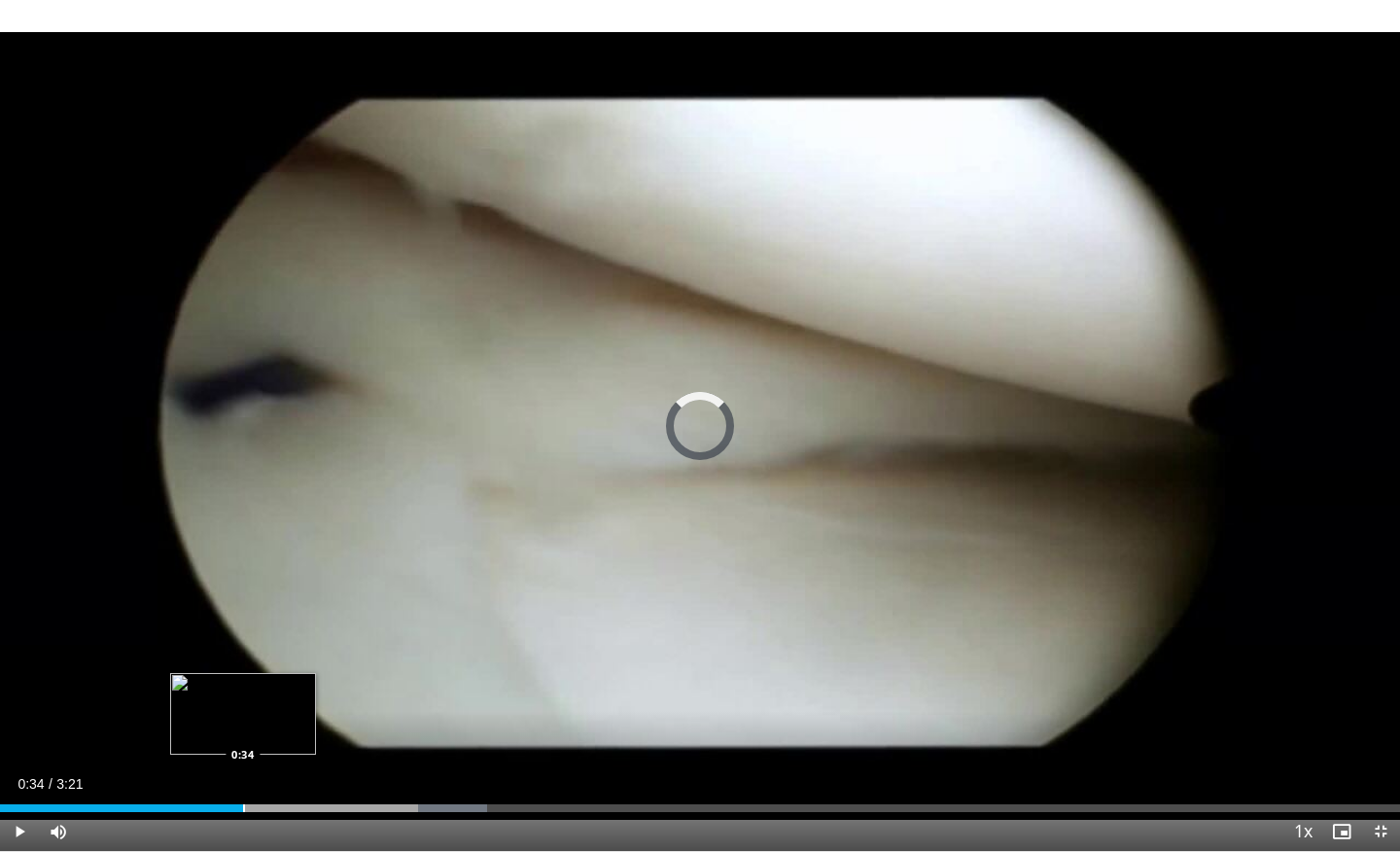 click on "Loaded :  34.79% 1:10 0:34" at bounding box center (700, 802) 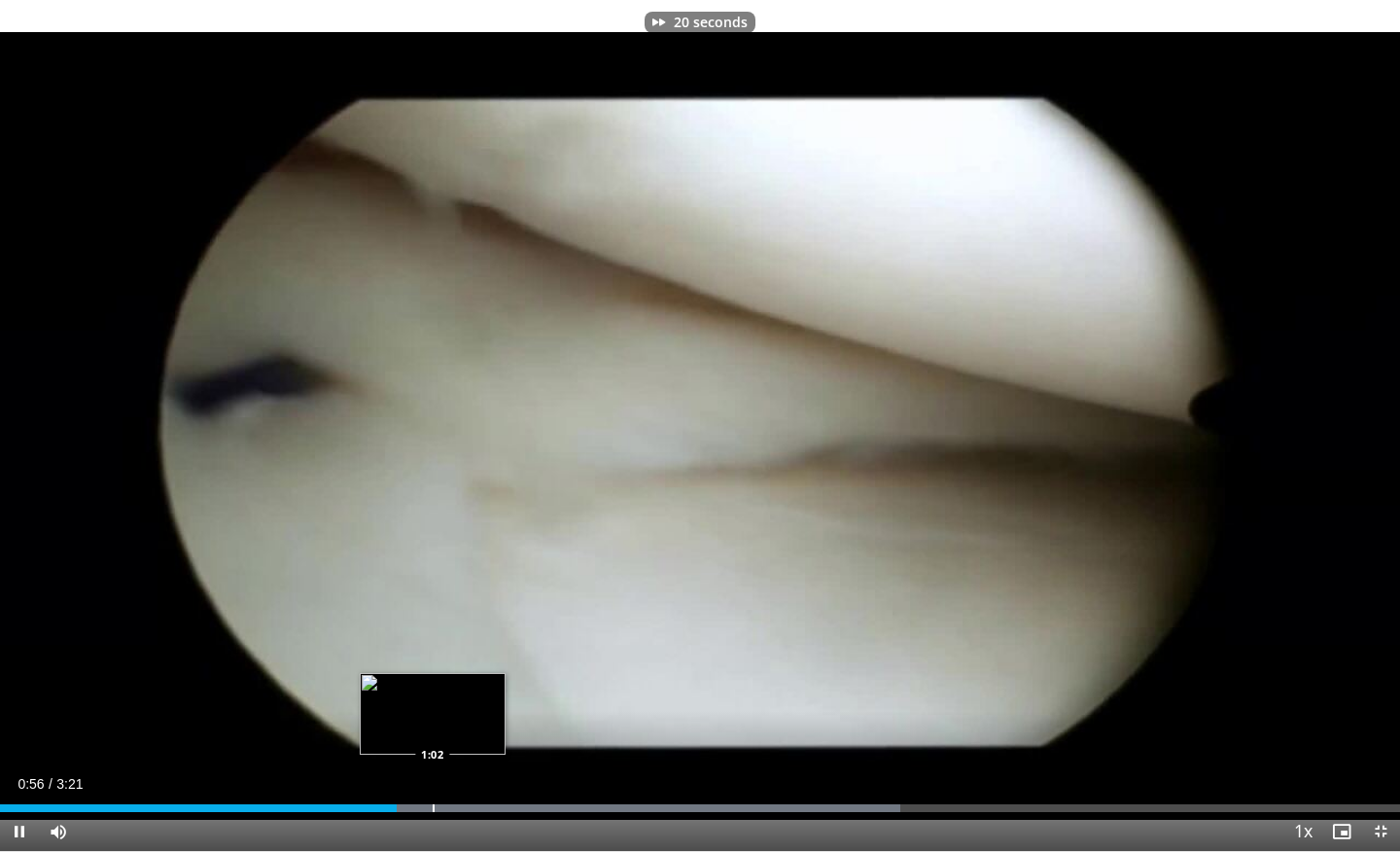 click at bounding box center [434, 808] 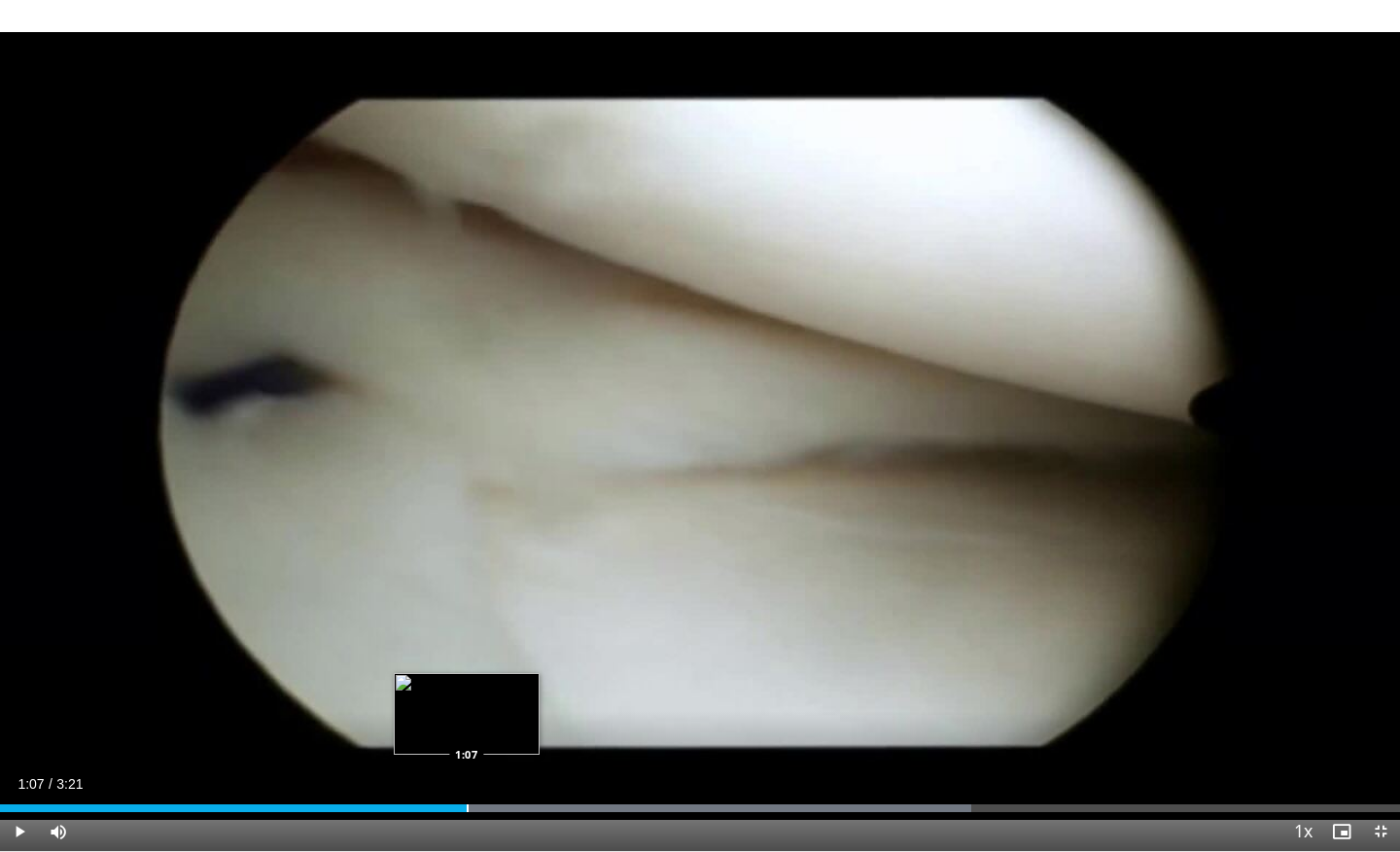 click at bounding box center (468, 808) 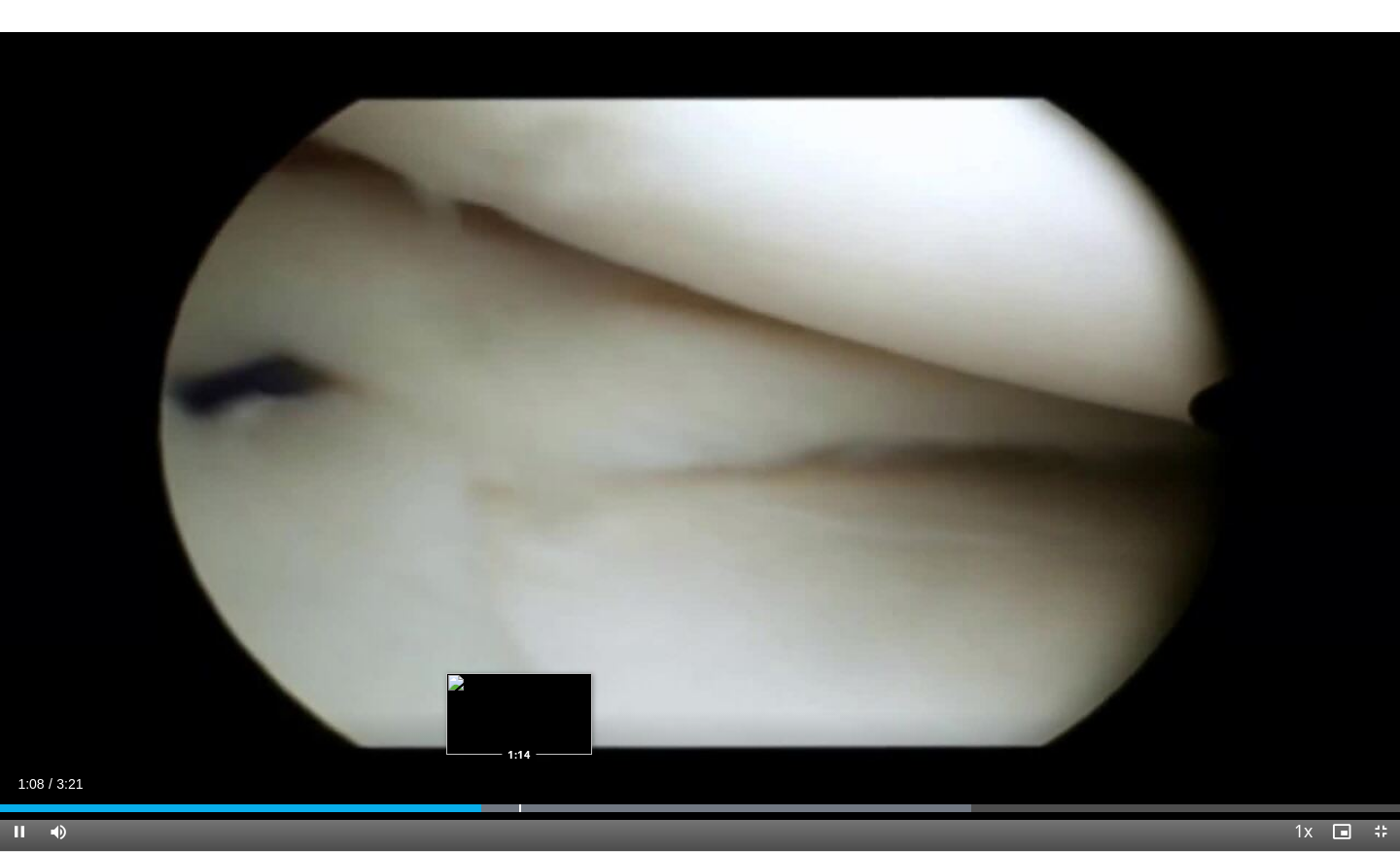 click at bounding box center (520, 808) 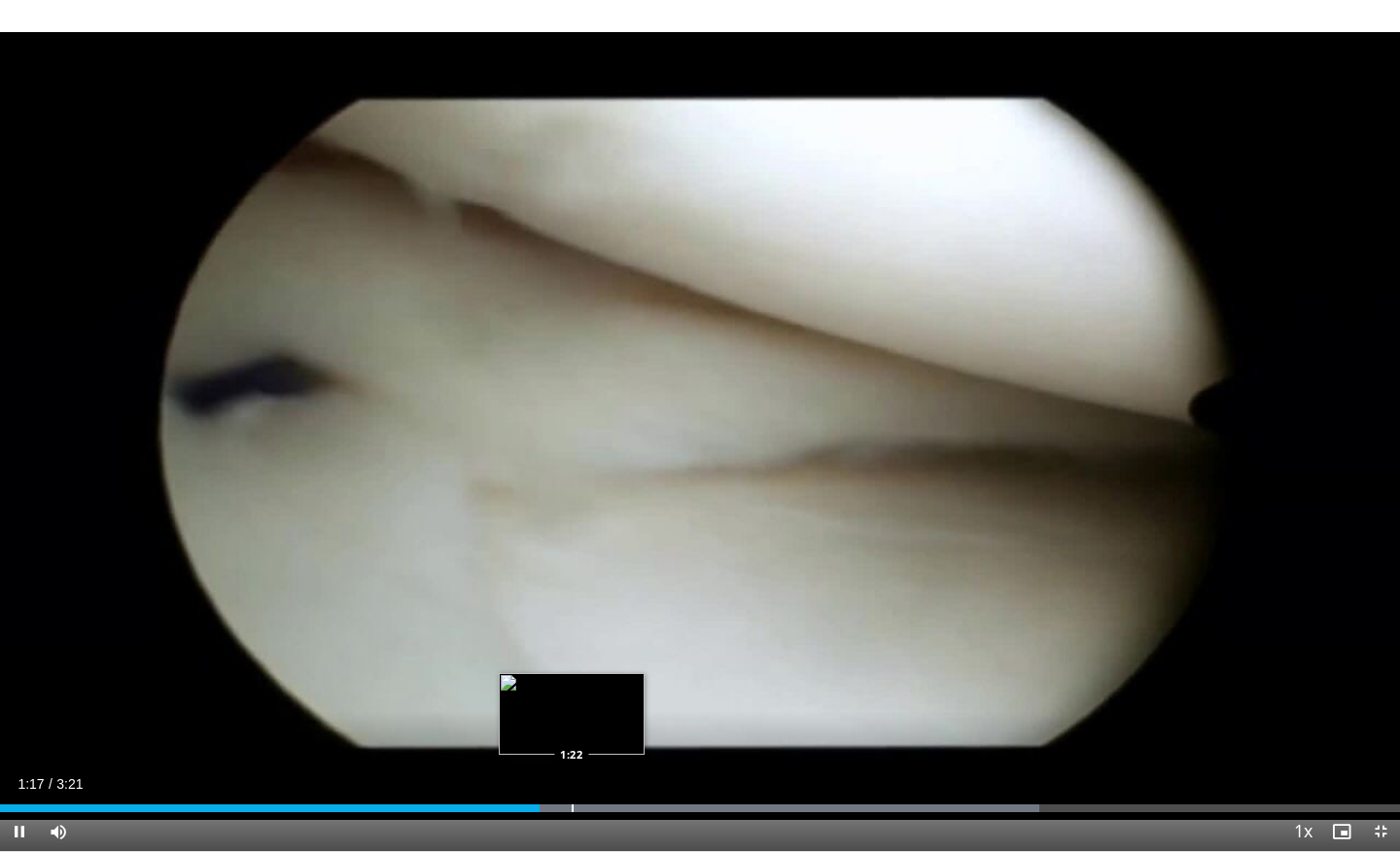 click at bounding box center [573, 808] 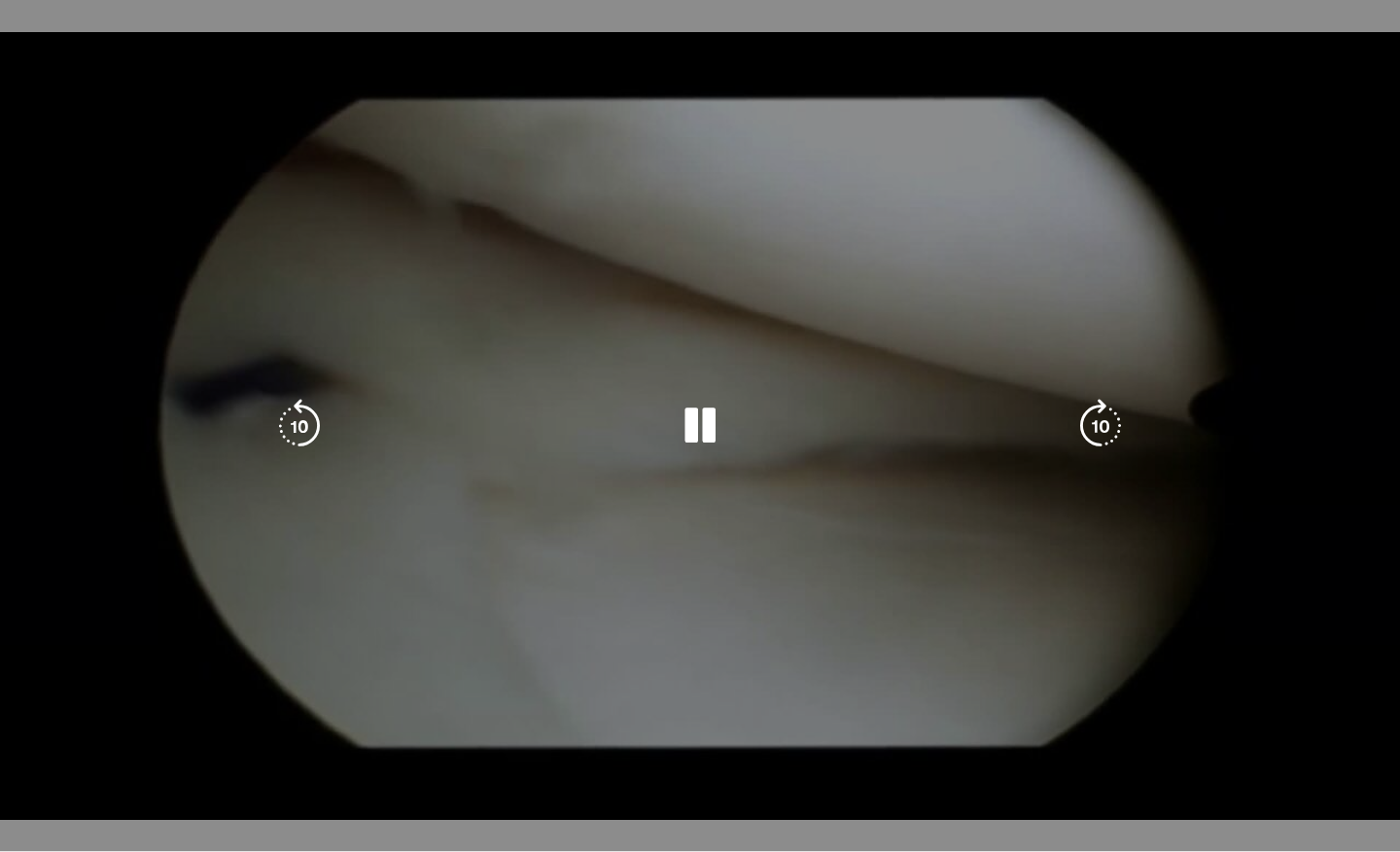 click at bounding box center (648, 847) 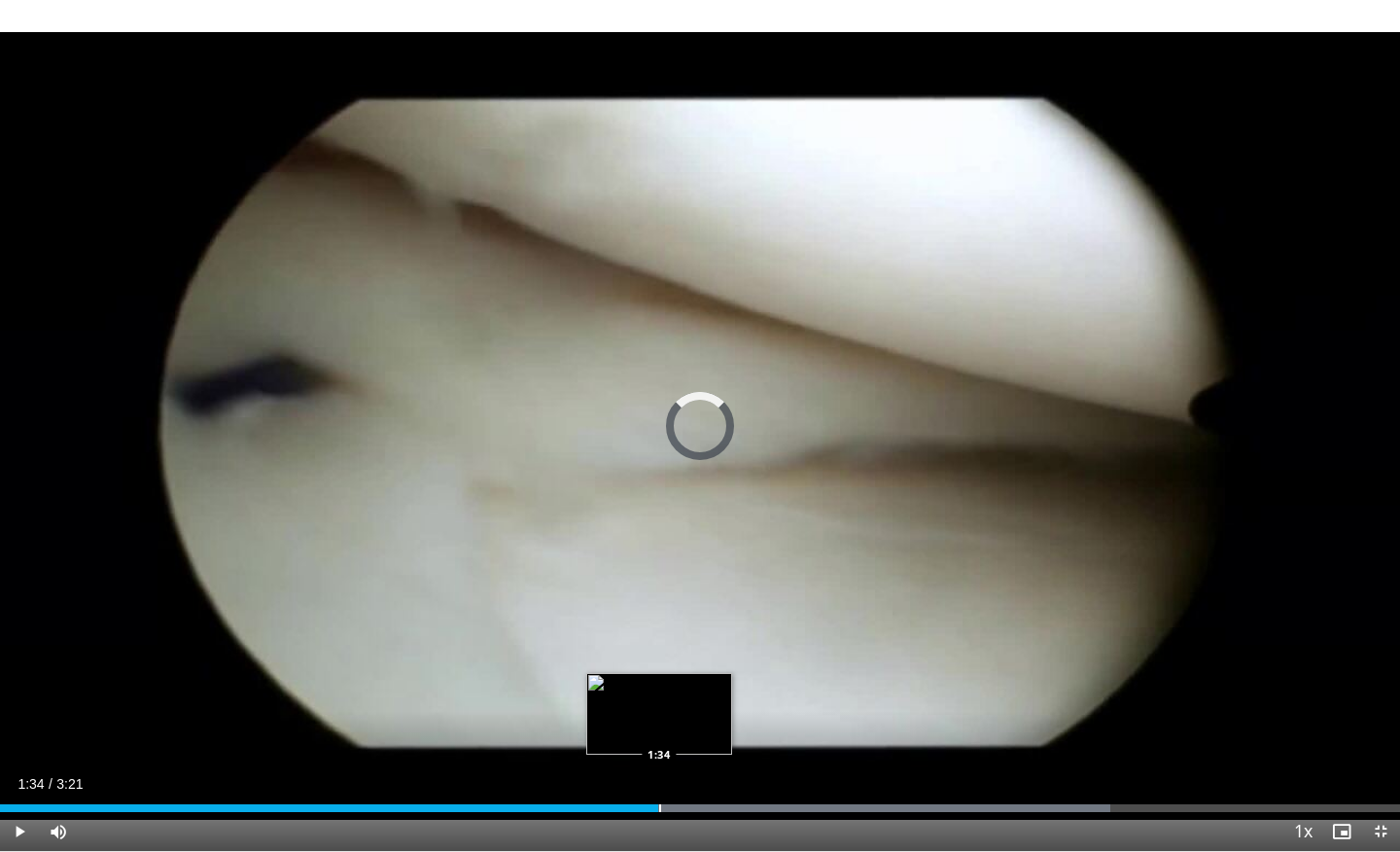 click at bounding box center (660, 808) 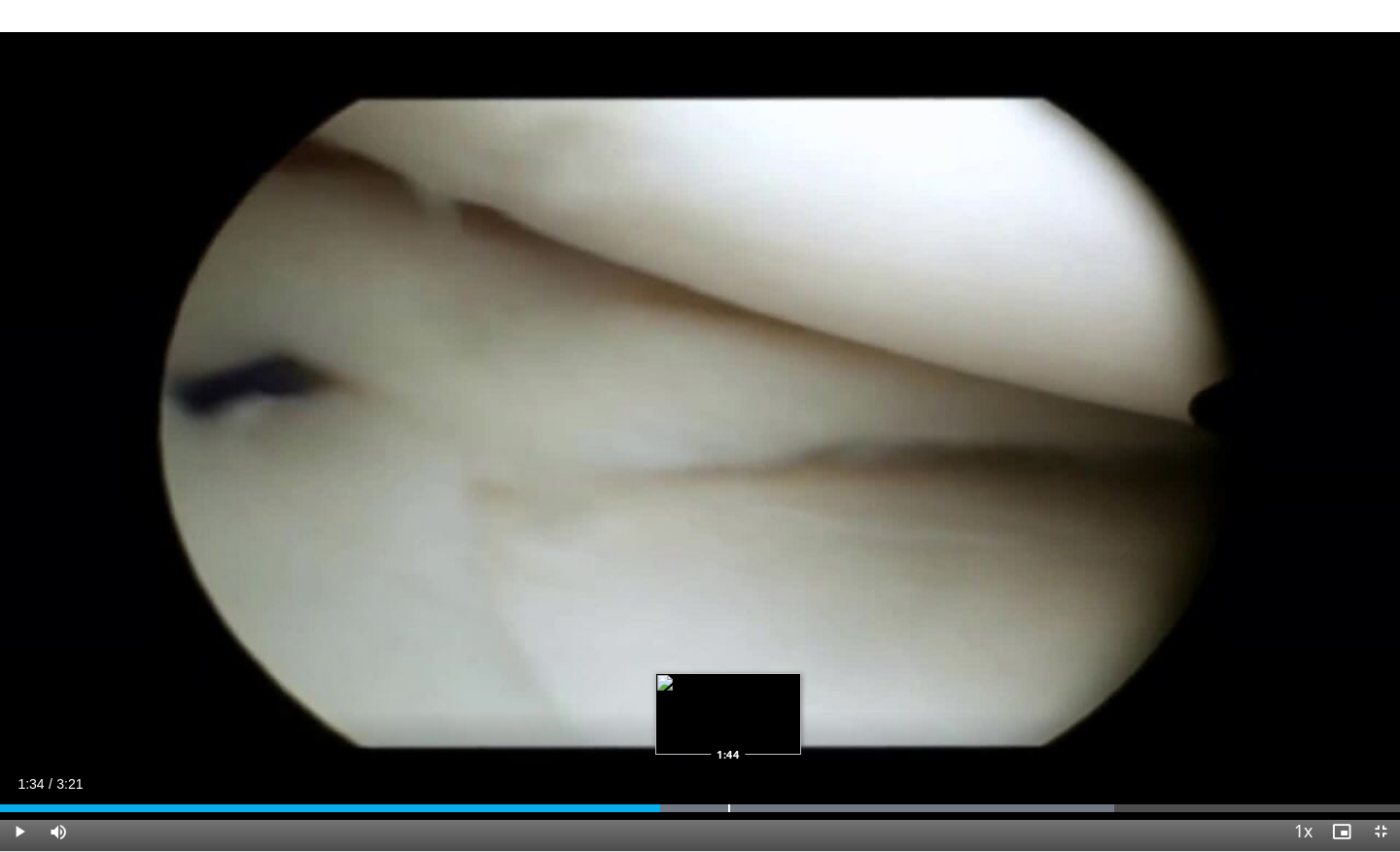 click at bounding box center (729, 808) 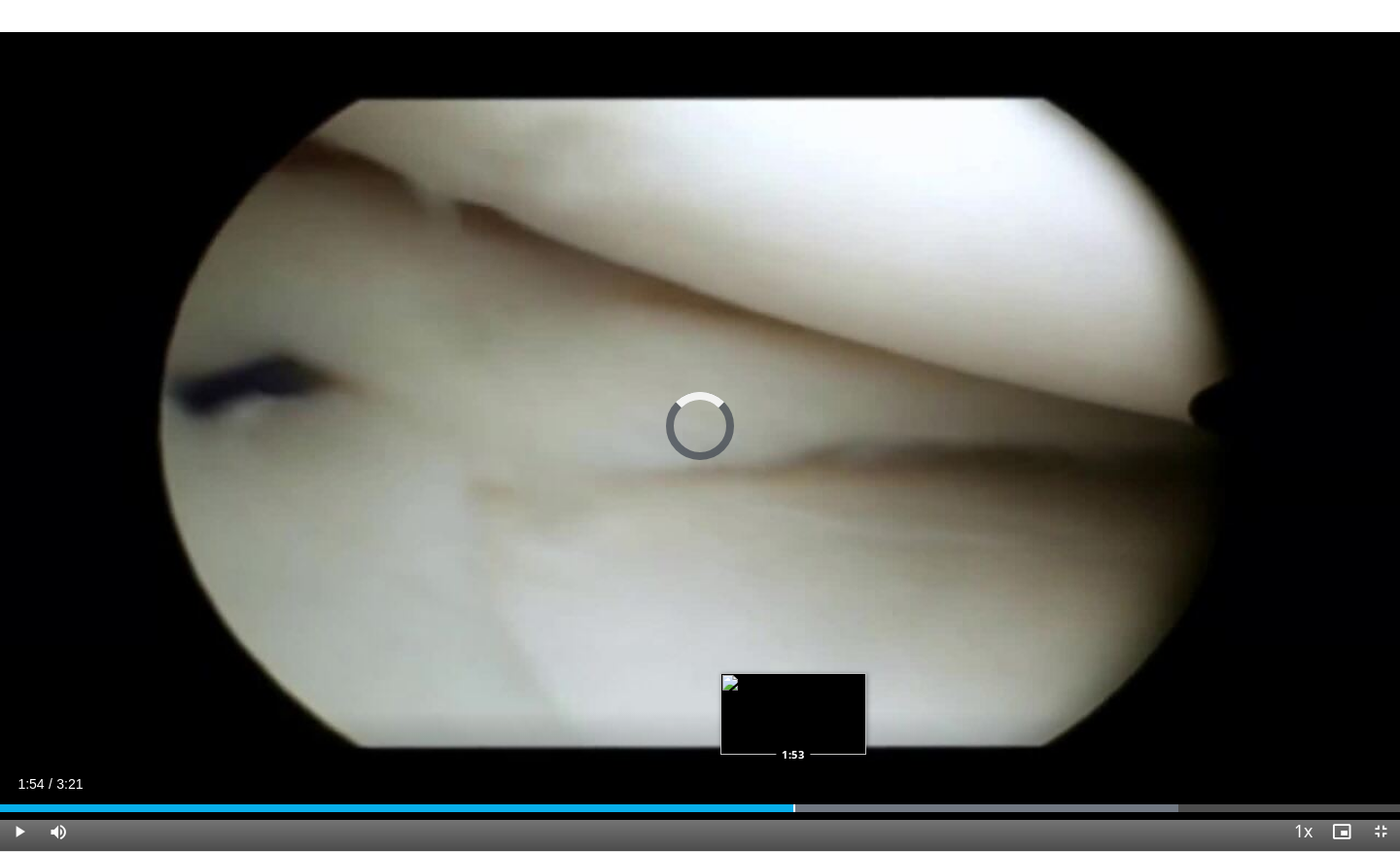click on "Loaded :  84.18% 1:54 1:53" at bounding box center (700, 802) 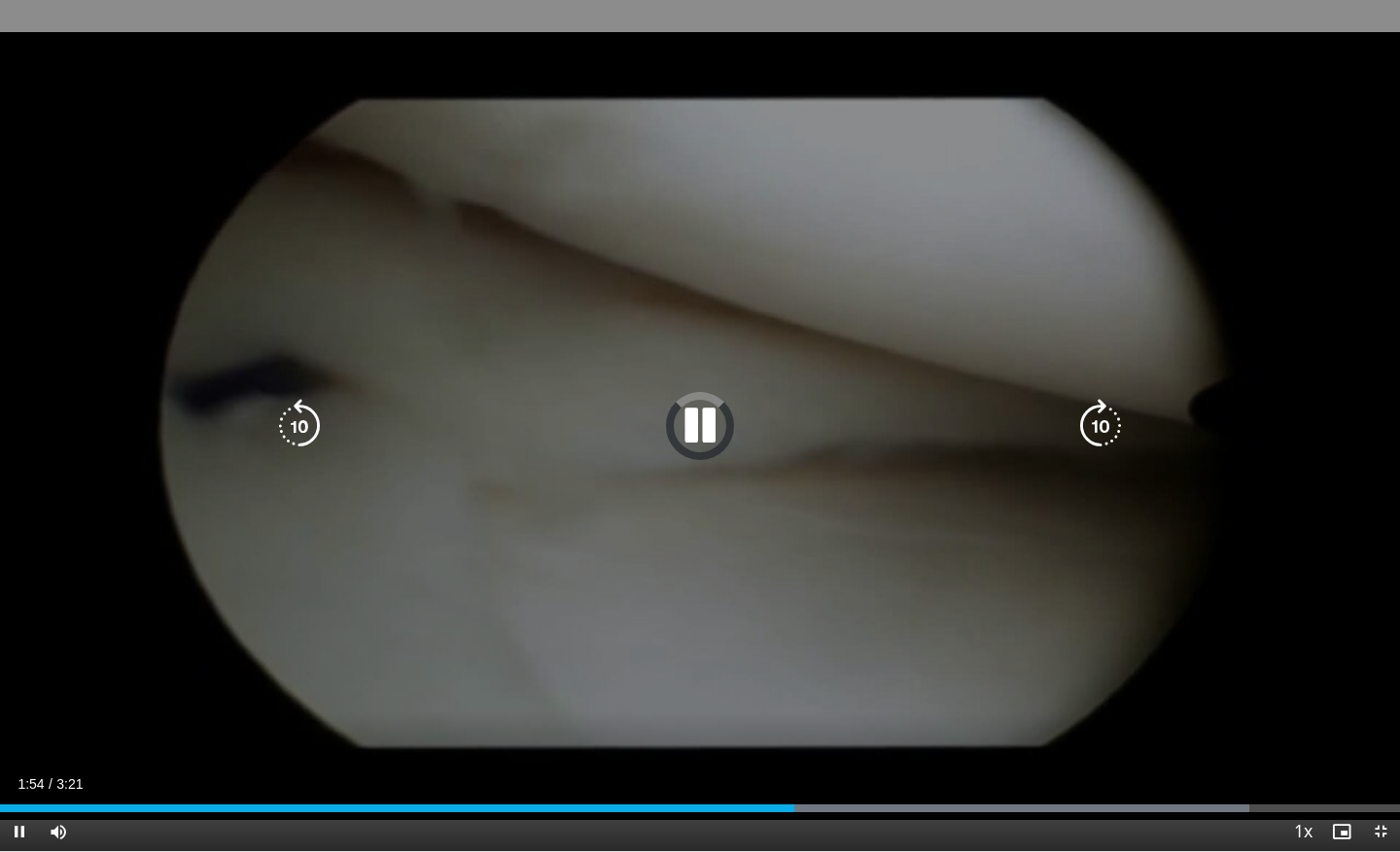 click on "Current Time  1:54 / Duration  3:21 Pause Skip Backward Skip Forward Mute 26% Loaded :  89.27% 1:54 2:01 Stream Type  LIVE Seek to live, currently behind live LIVE   1x Playback Rate 0.5x 0.75x 1x , selected 1.25x 1.5x 1.75x 2x Chapters Chapters Descriptions descriptions off , selected Captions captions off , selected Audio Track en (Main) , selected Exit Fullscreen Enable picture-in-picture mode" at bounding box center [700, 832] 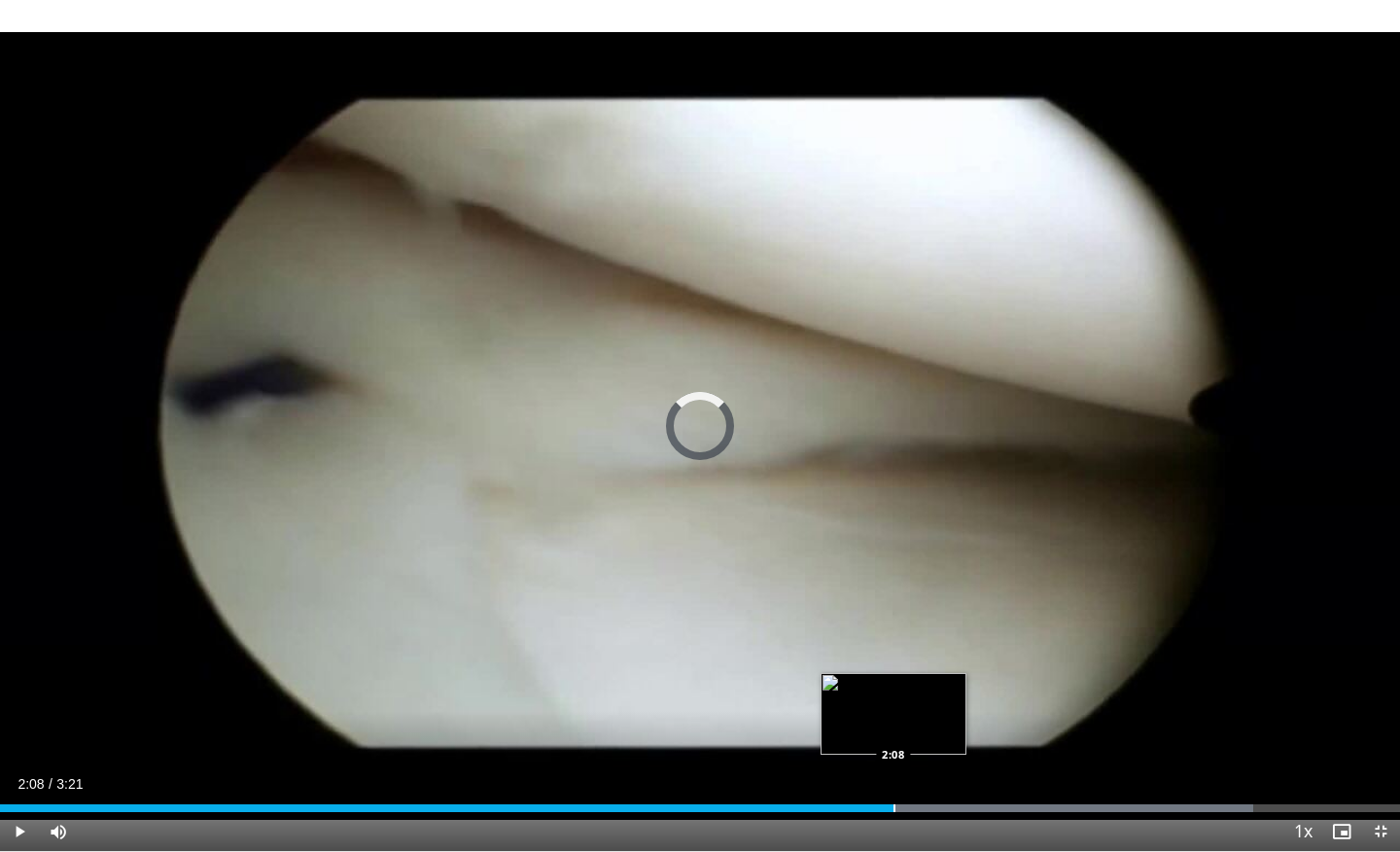click at bounding box center (894, 808) 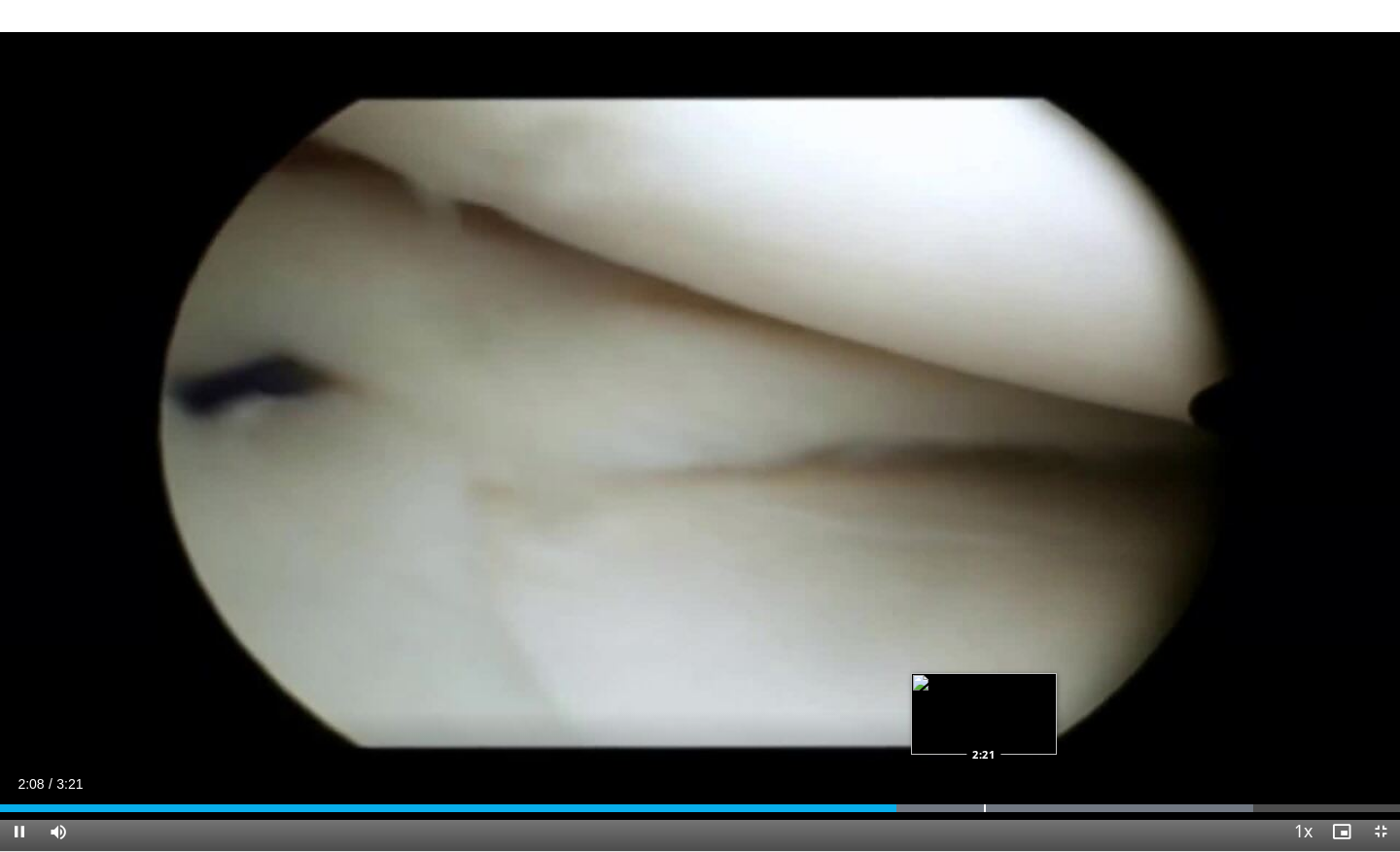 click at bounding box center [985, 808] 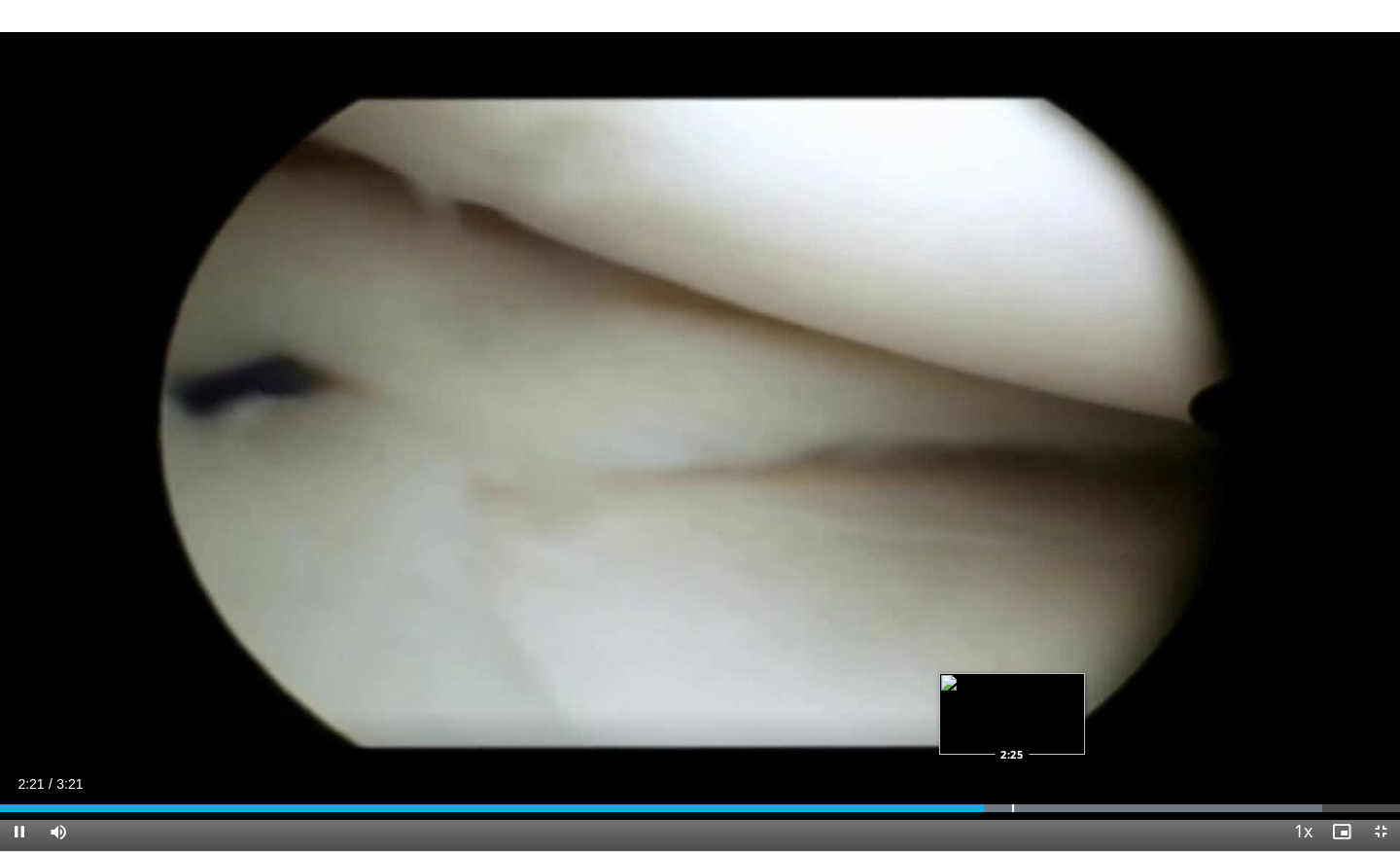 click on "Loaded :  94.45% 2:21 2:25" at bounding box center (700, 808) 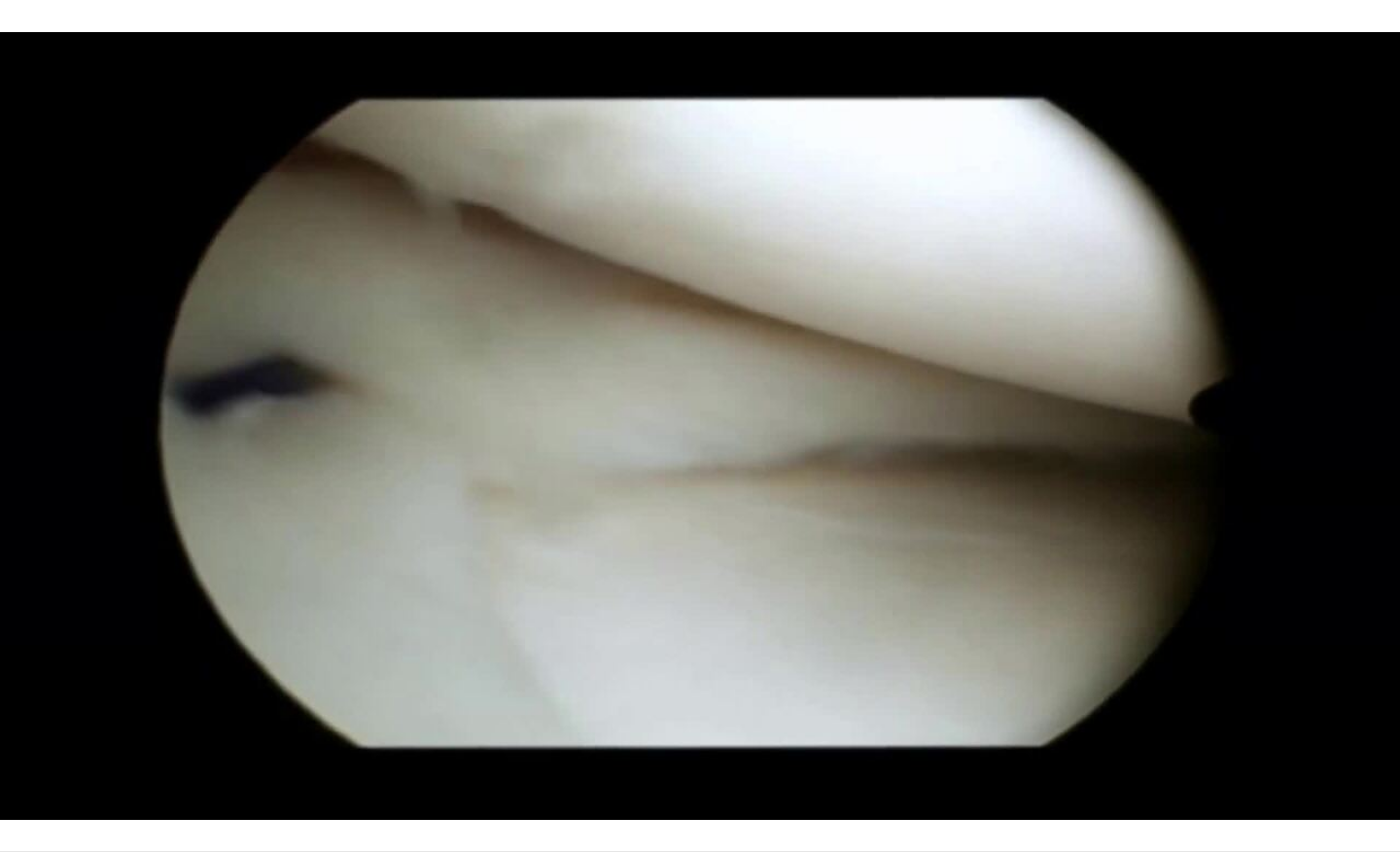 click at bounding box center (1084, 847) 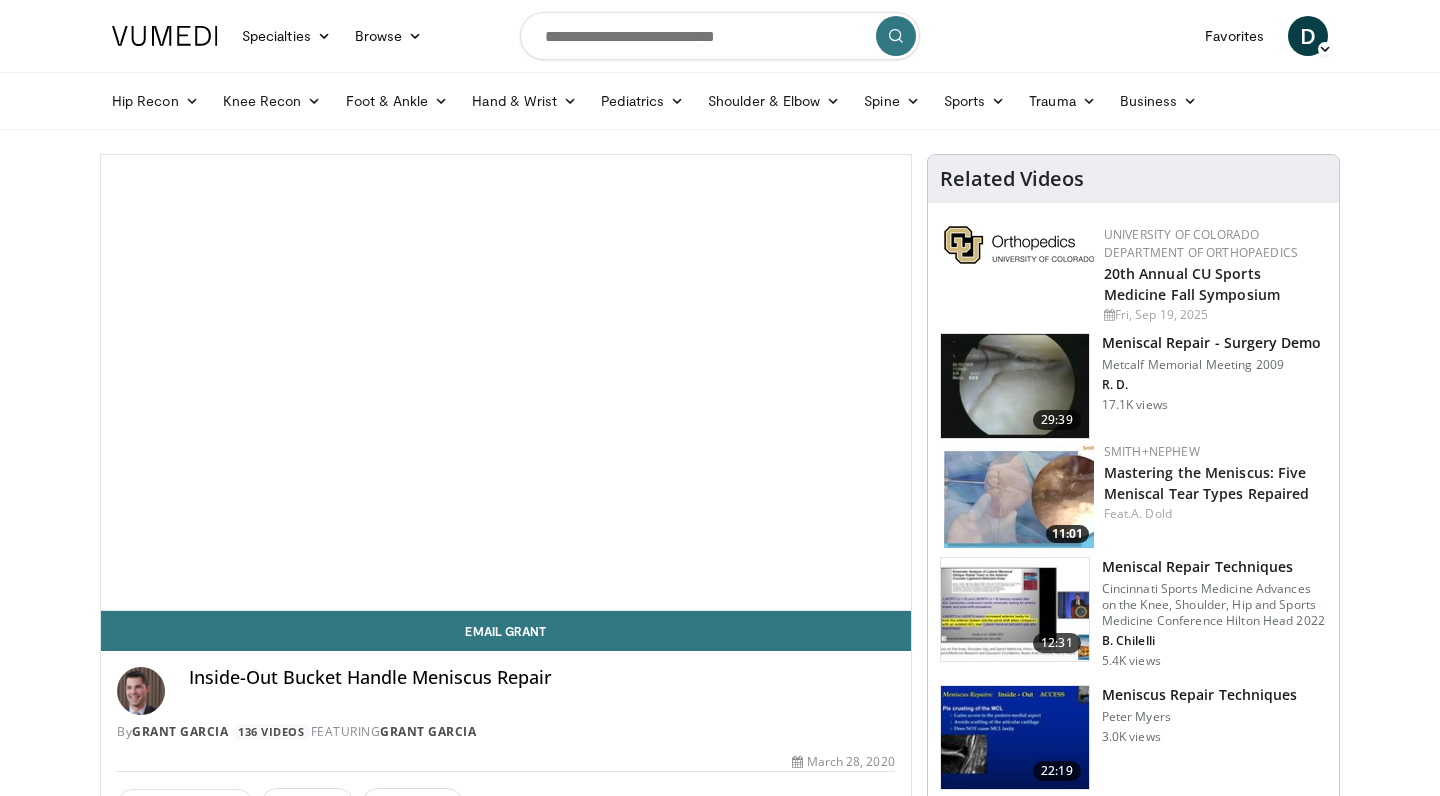 scroll, scrollTop: 0, scrollLeft: 0, axis: both 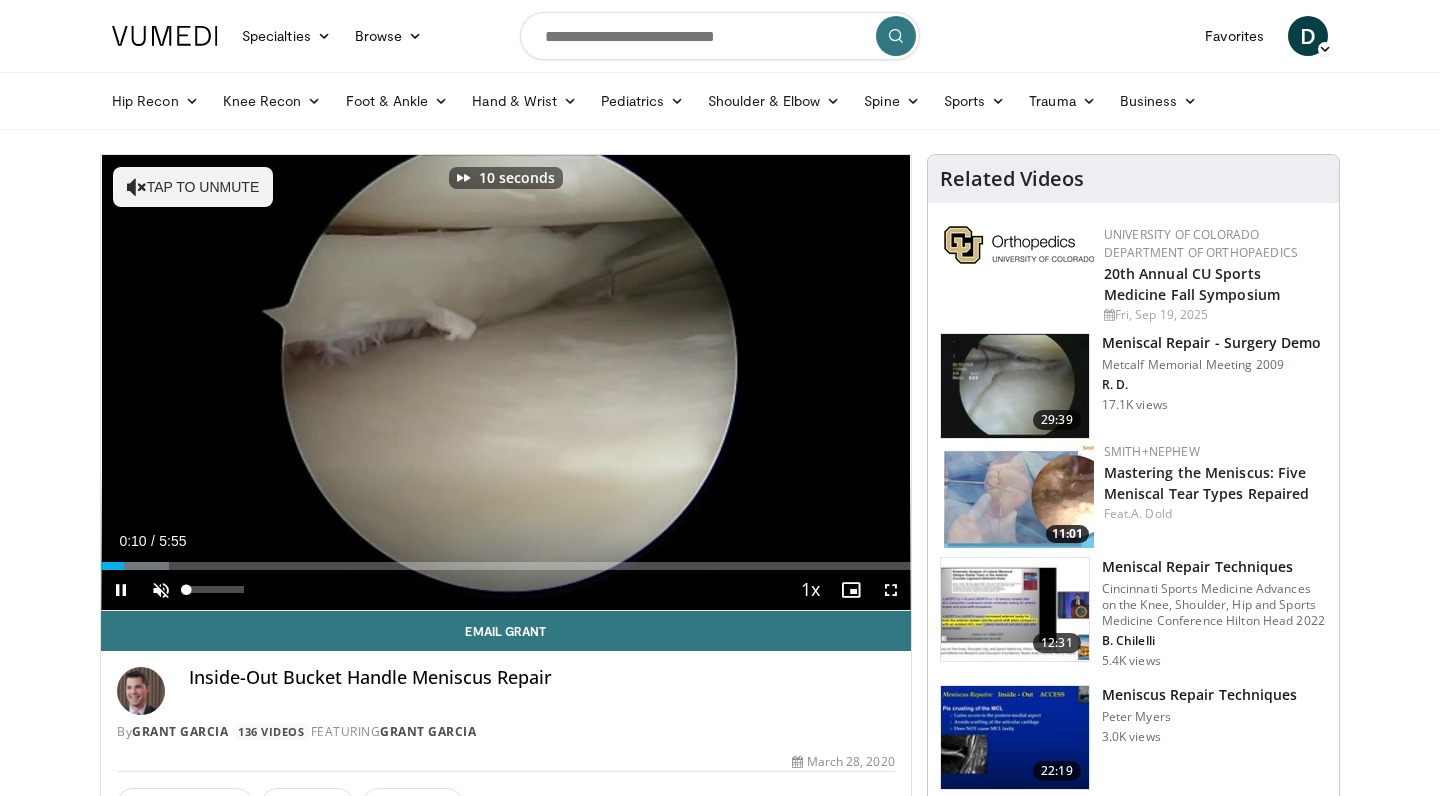 click at bounding box center (161, 590) 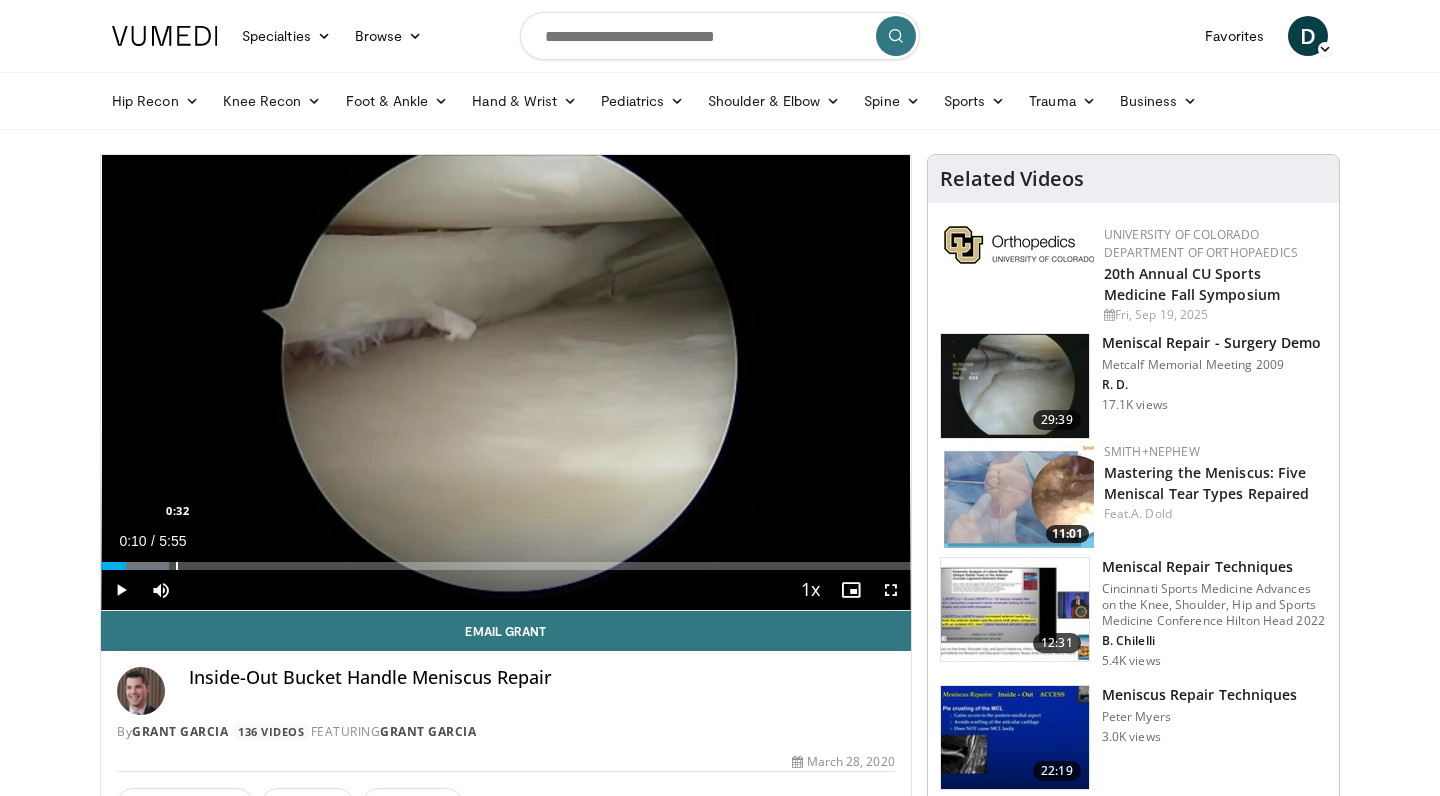 click at bounding box center (177, 566) 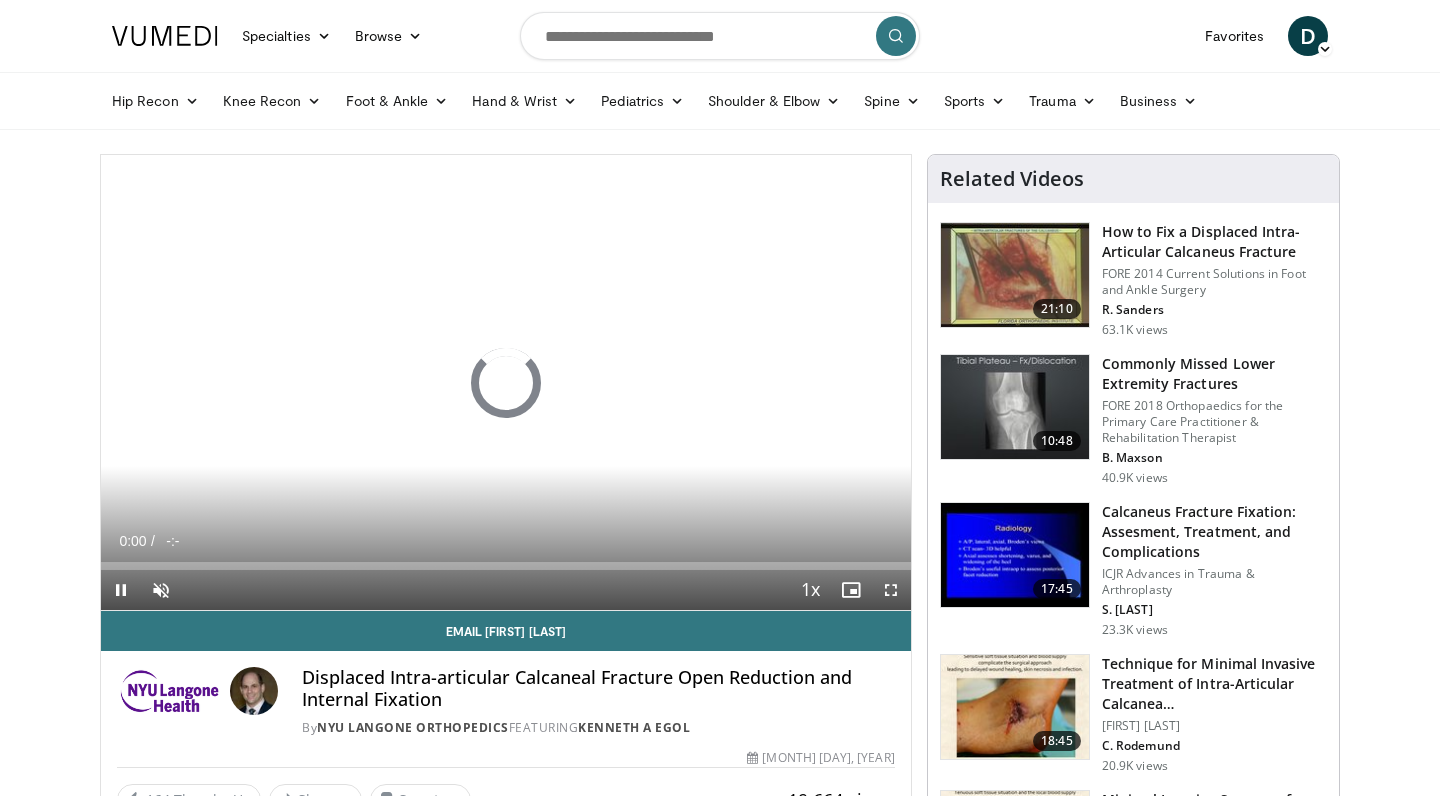 scroll, scrollTop: 0, scrollLeft: 0, axis: both 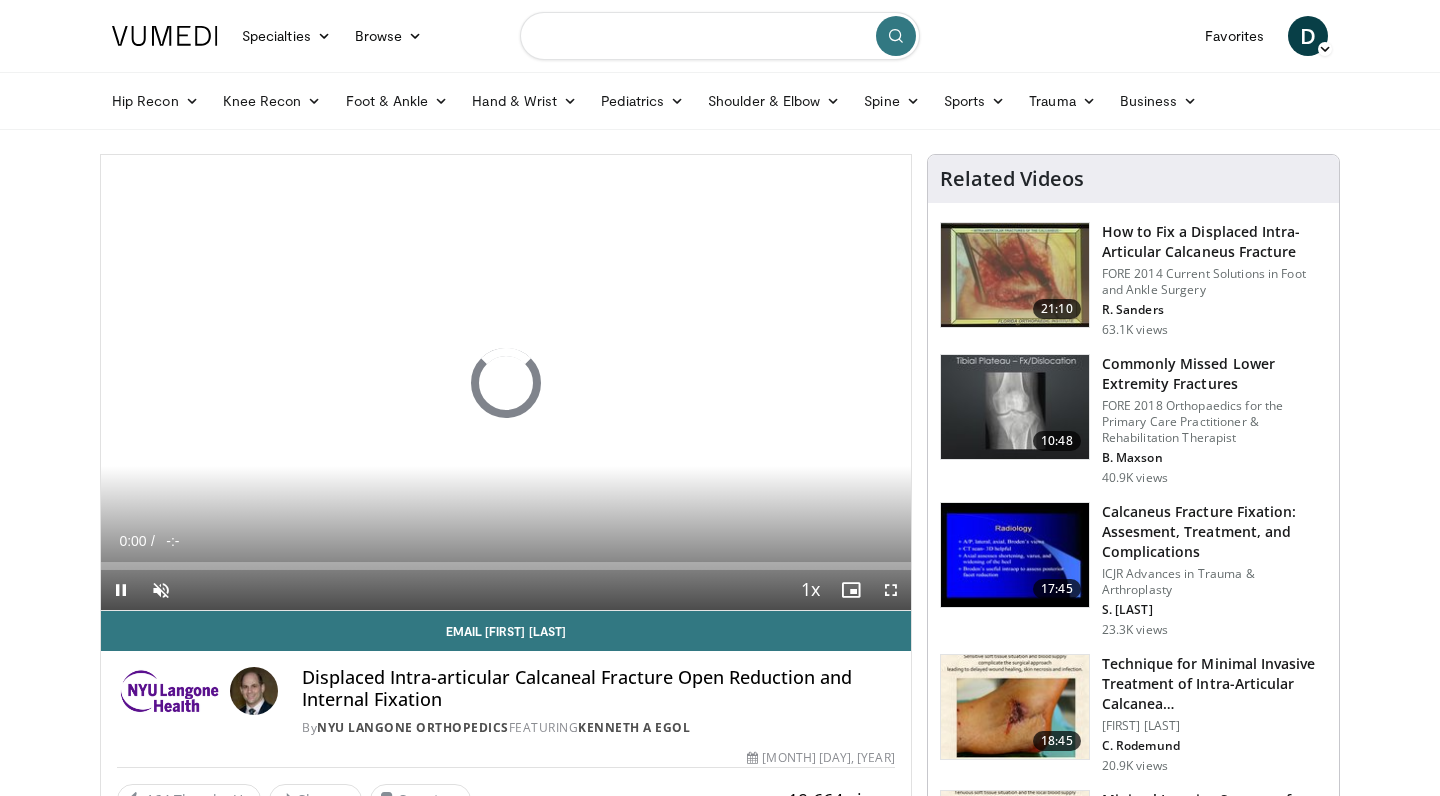 click at bounding box center [720, 36] 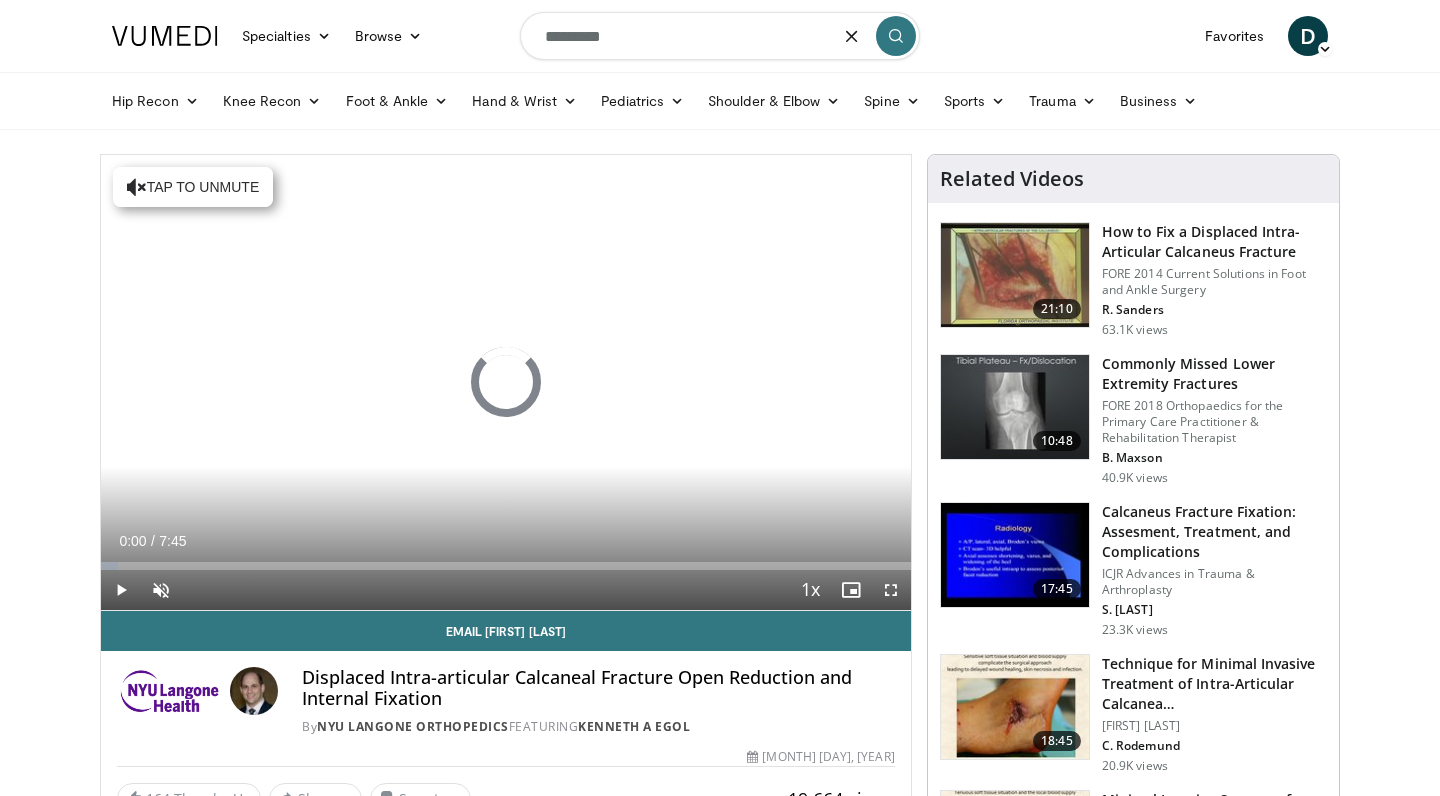 type on "**********" 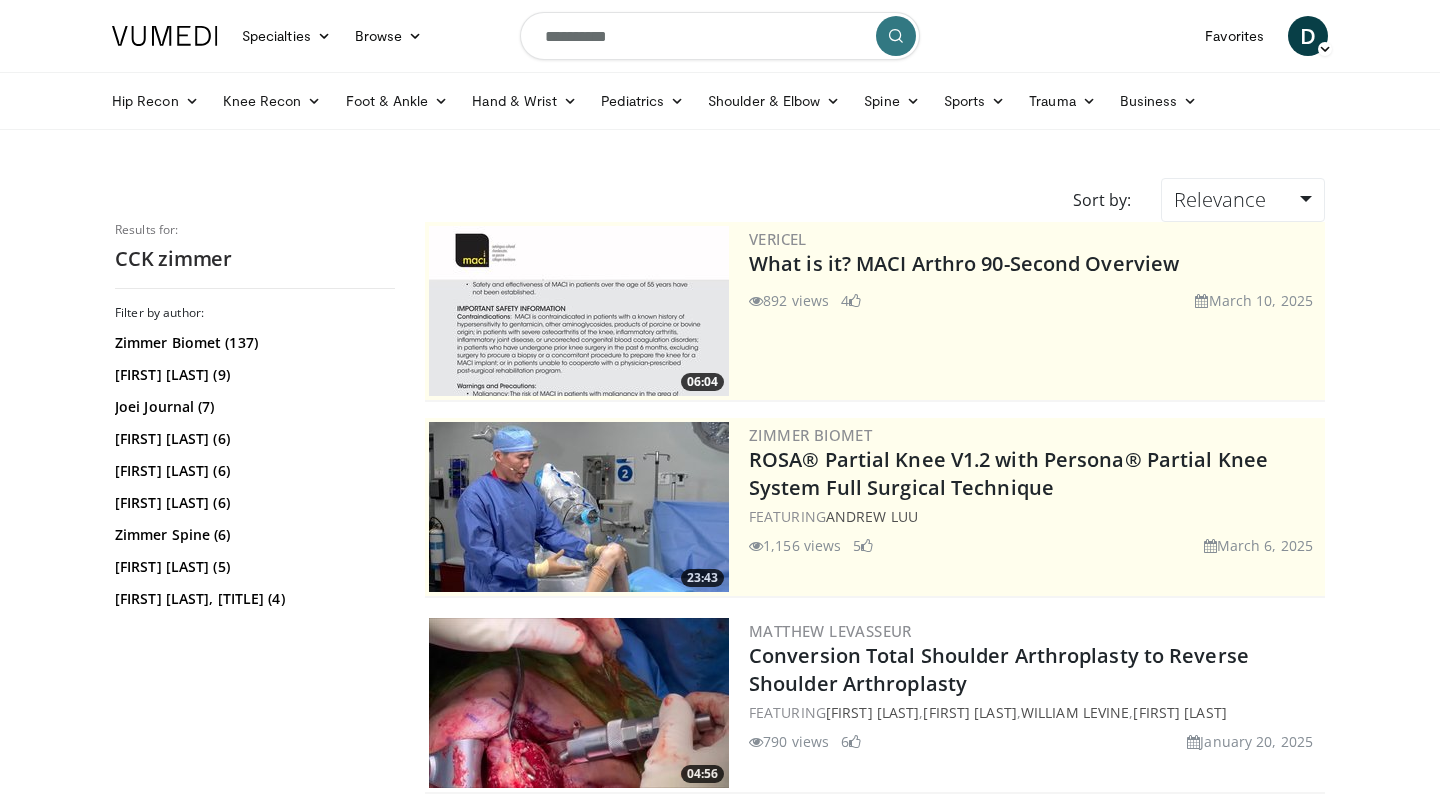 scroll, scrollTop: 0, scrollLeft: 0, axis: both 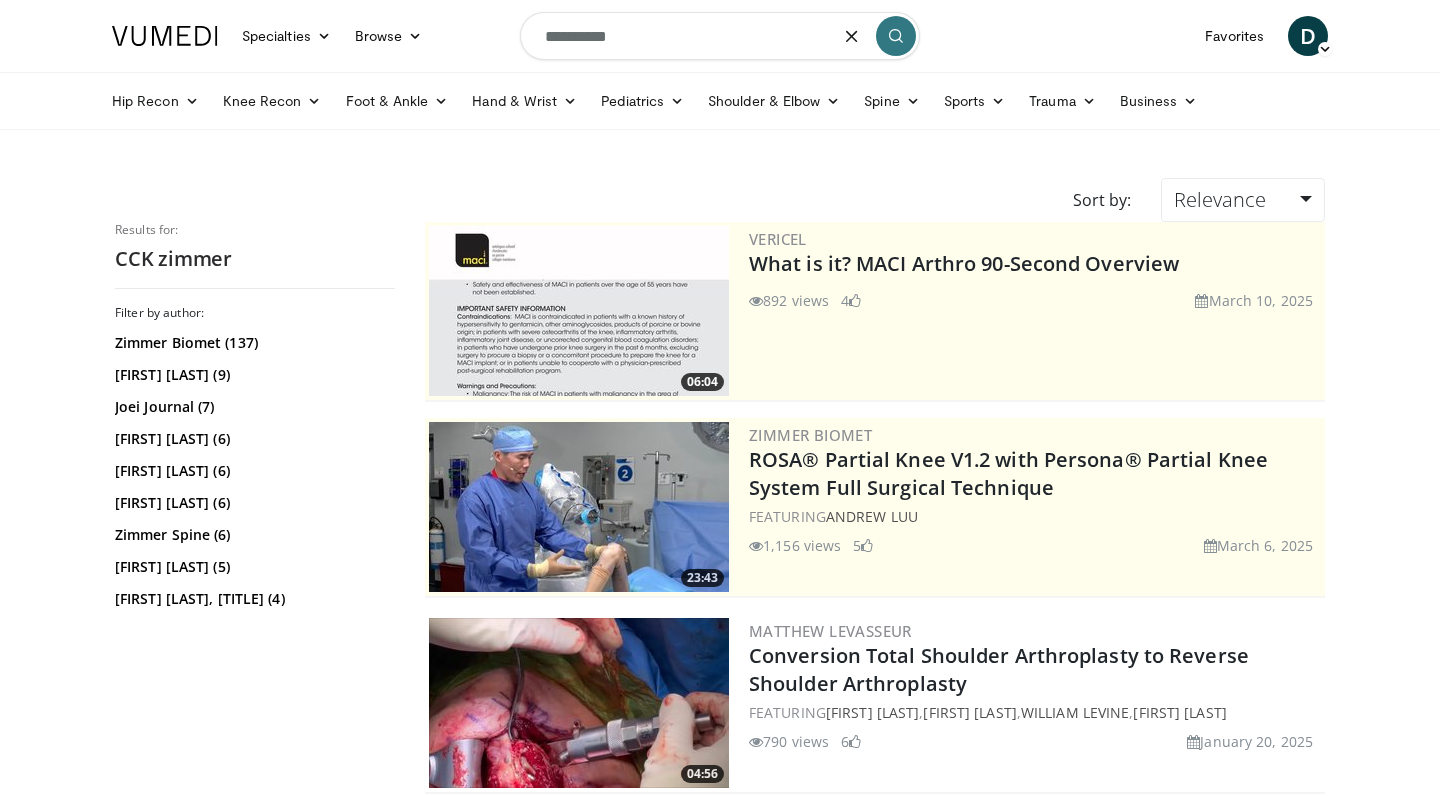 click on "**********" at bounding box center [720, 36] 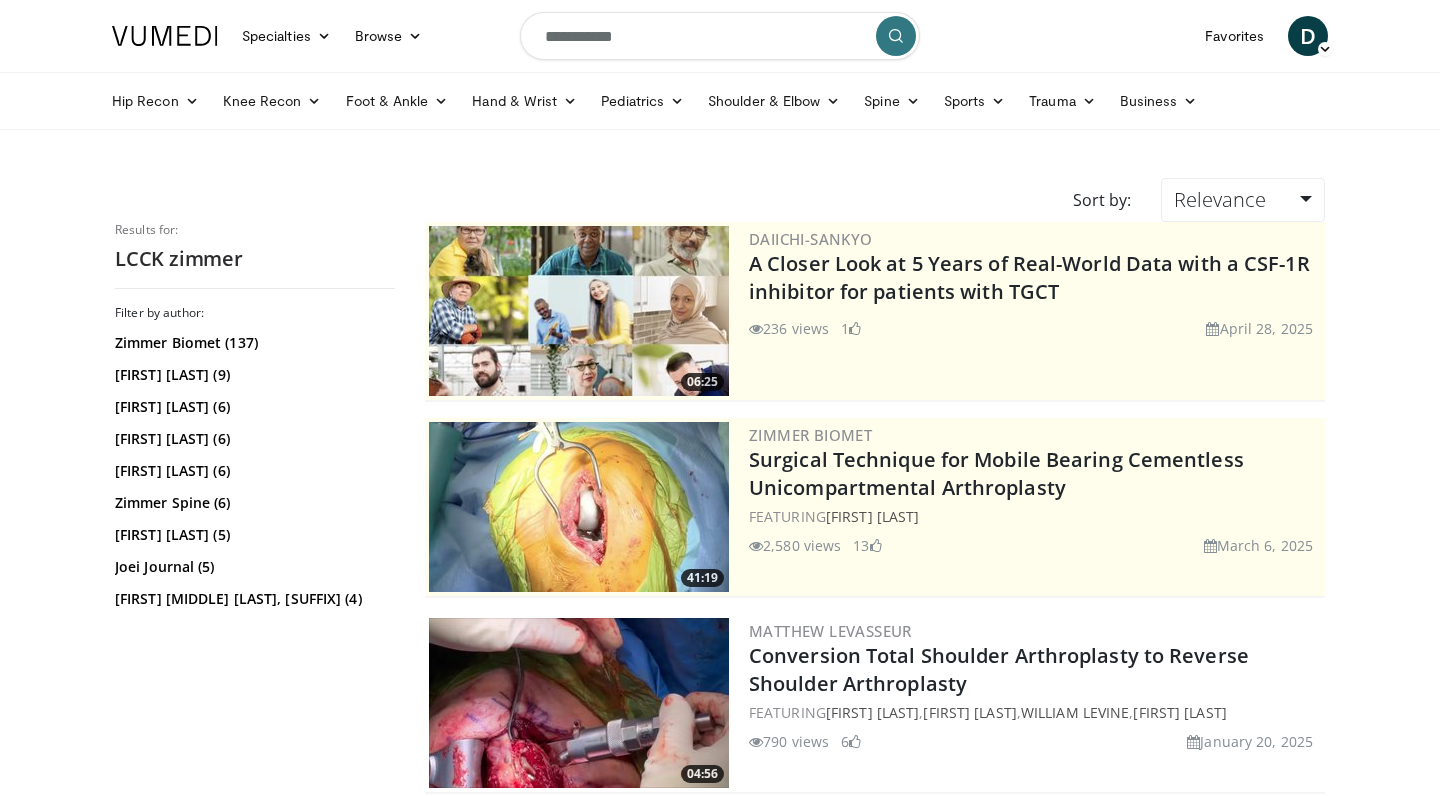 scroll, scrollTop: 0, scrollLeft: 0, axis: both 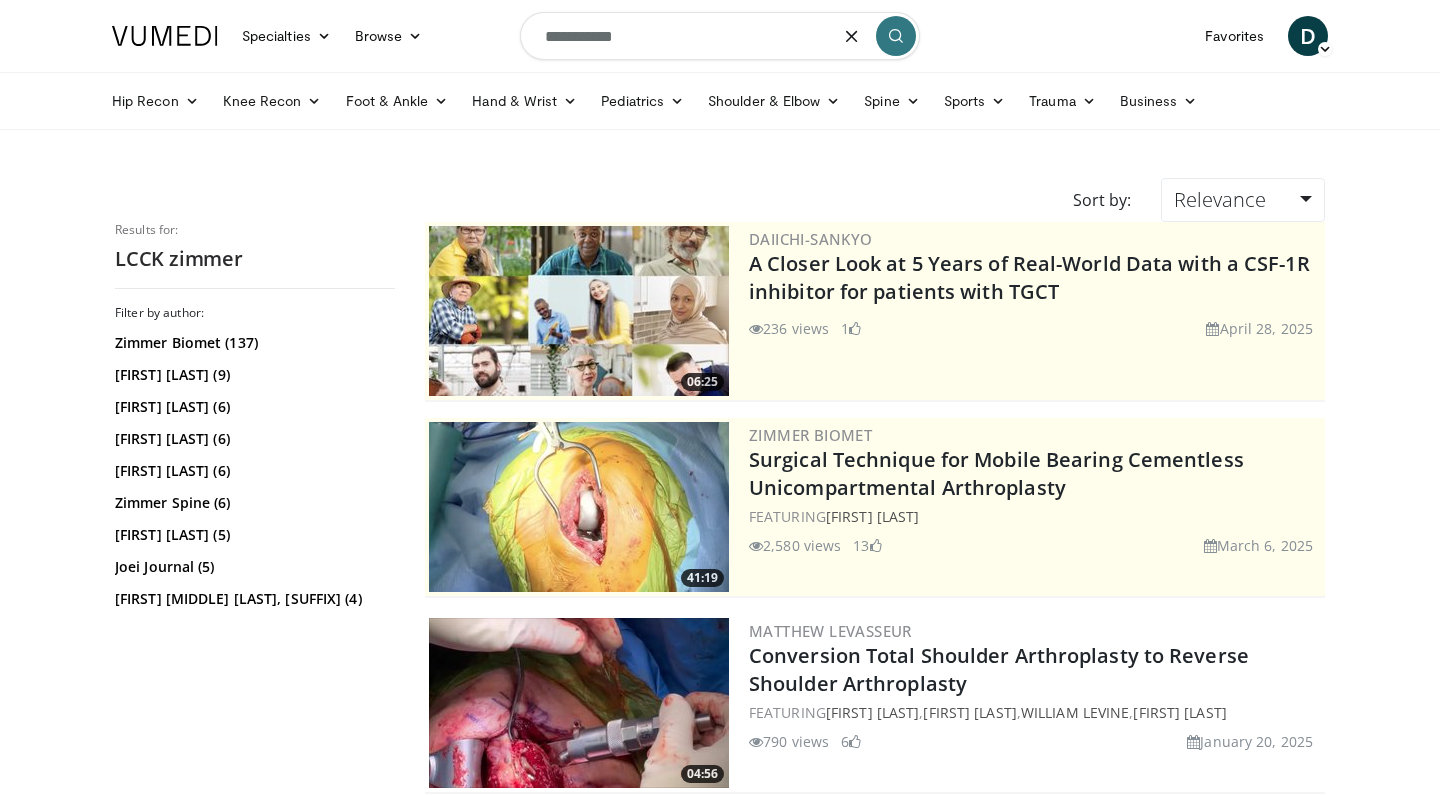 click on "**********" at bounding box center [720, 36] 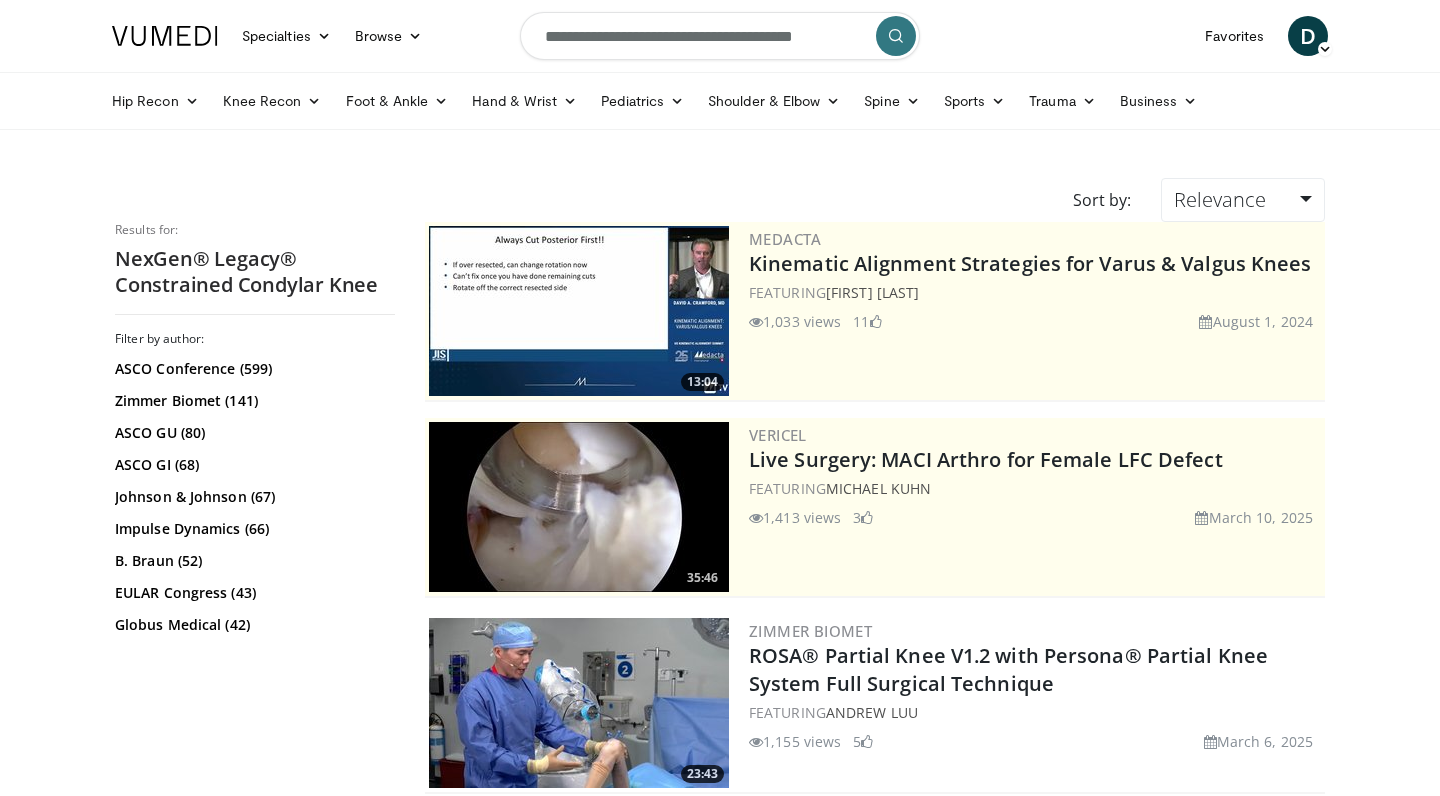 scroll, scrollTop: 621, scrollLeft: 0, axis: vertical 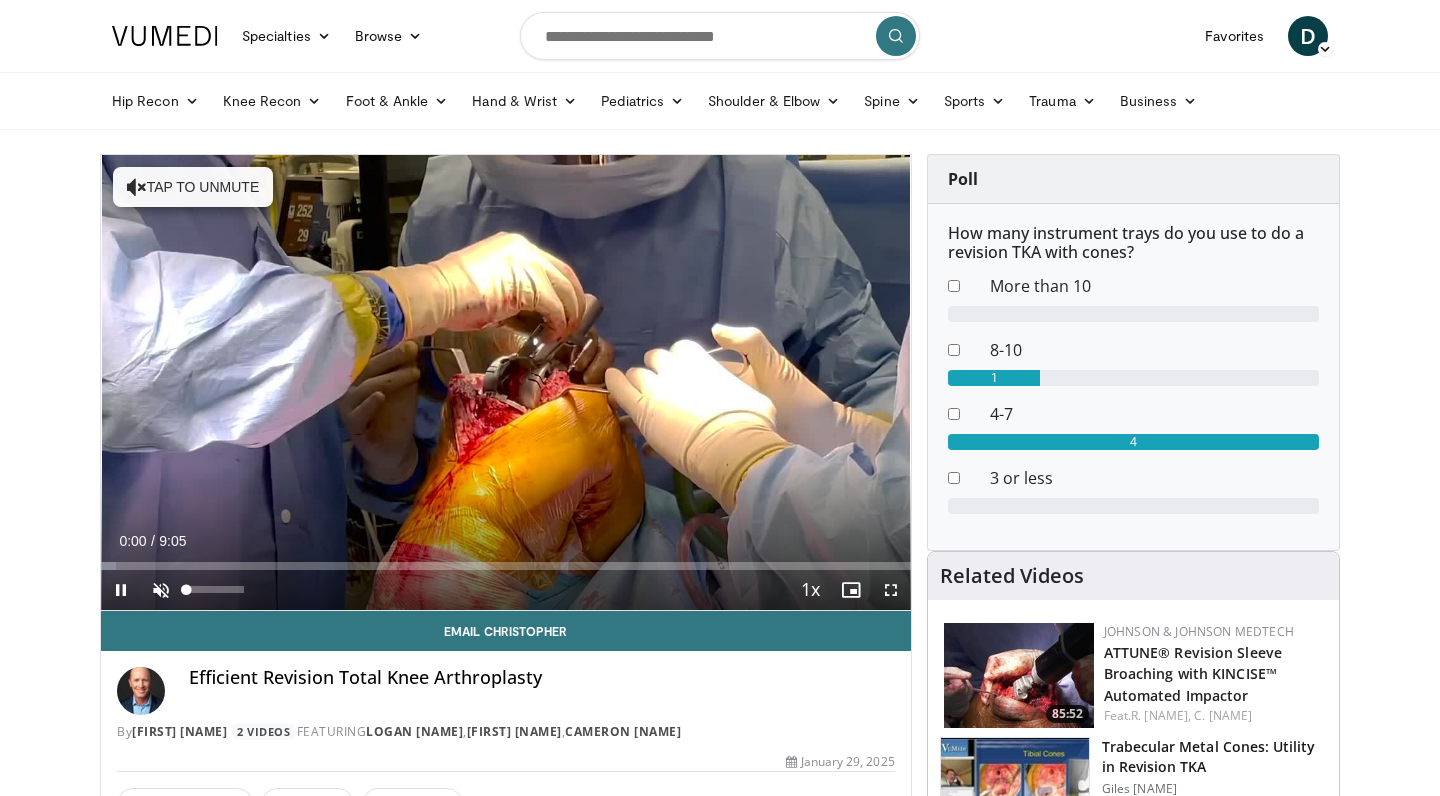 click at bounding box center [161, 590] 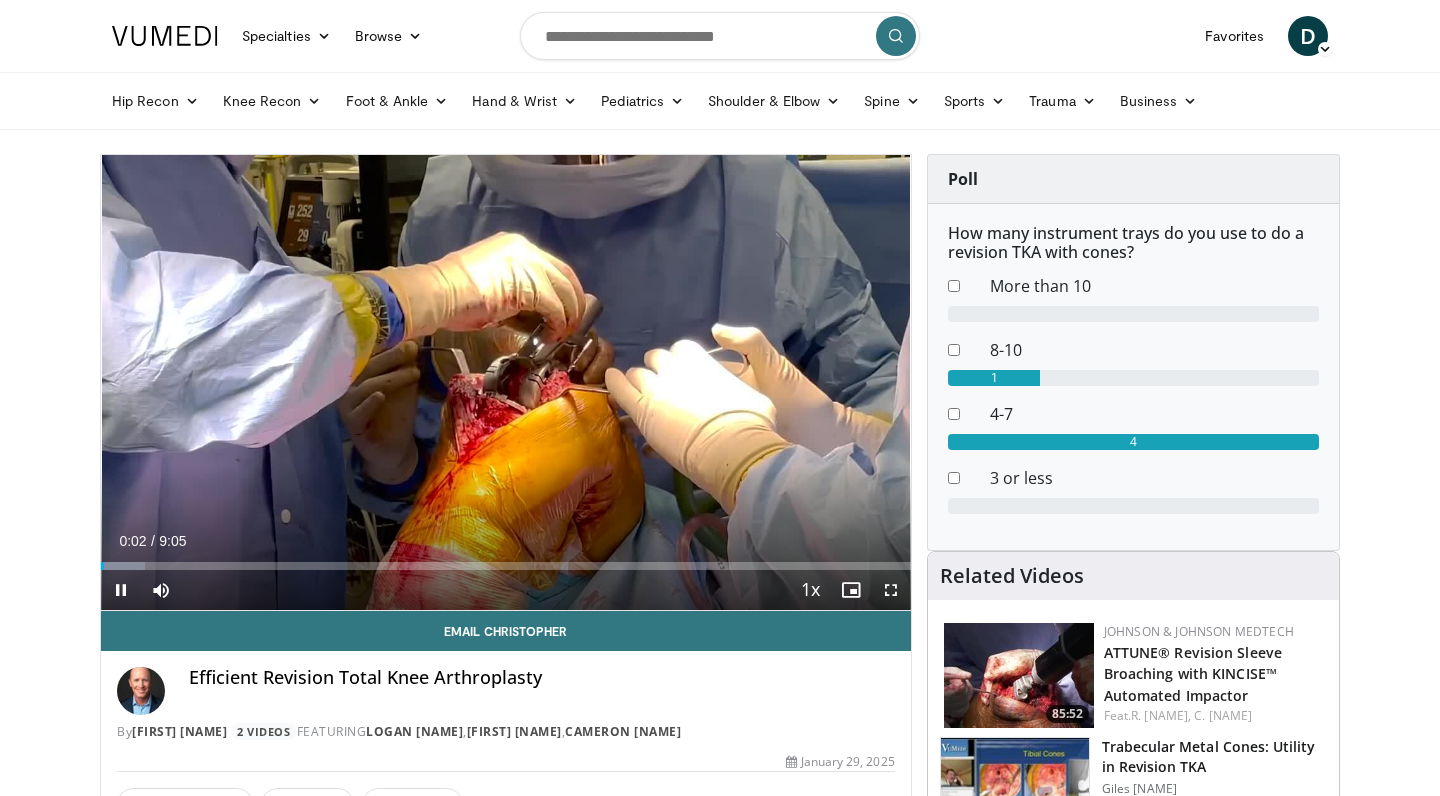 click at bounding box center (891, 590) 